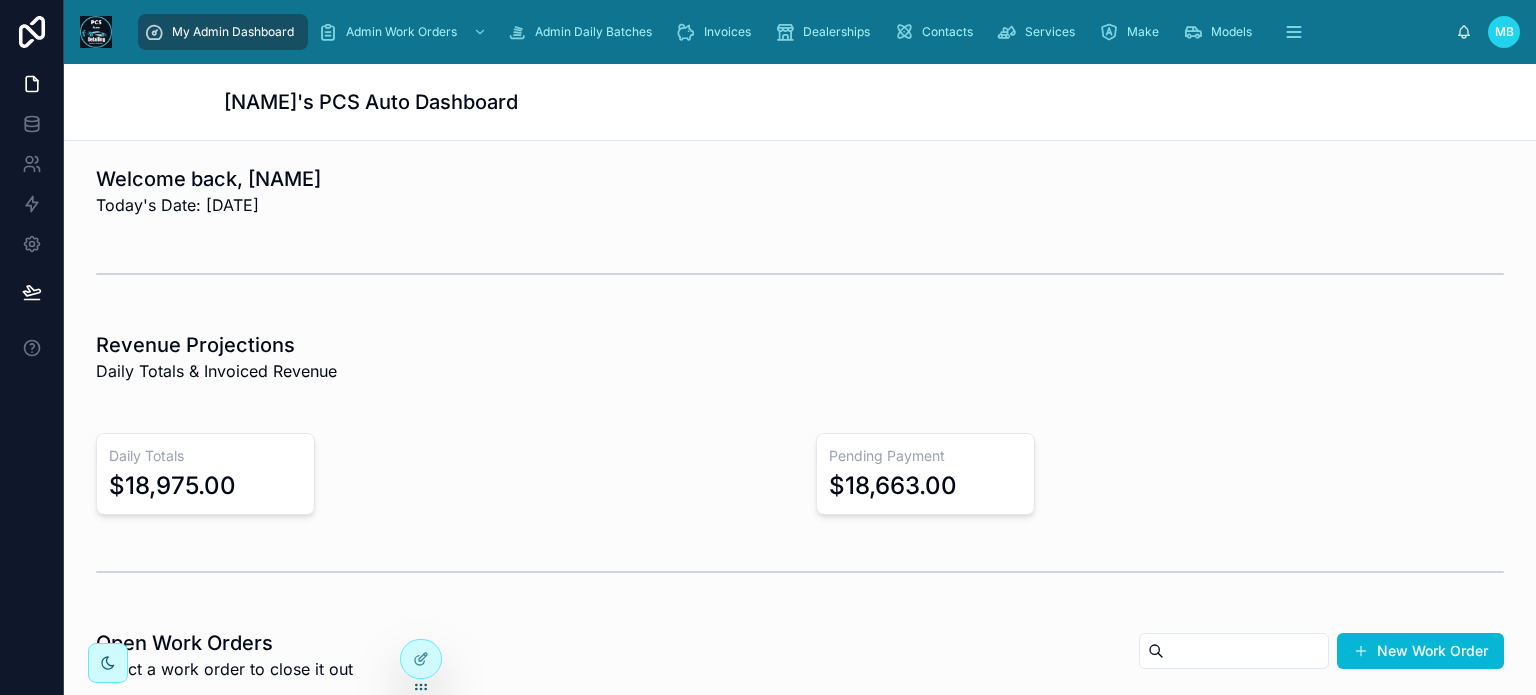 scroll, scrollTop: 0, scrollLeft: 0, axis: both 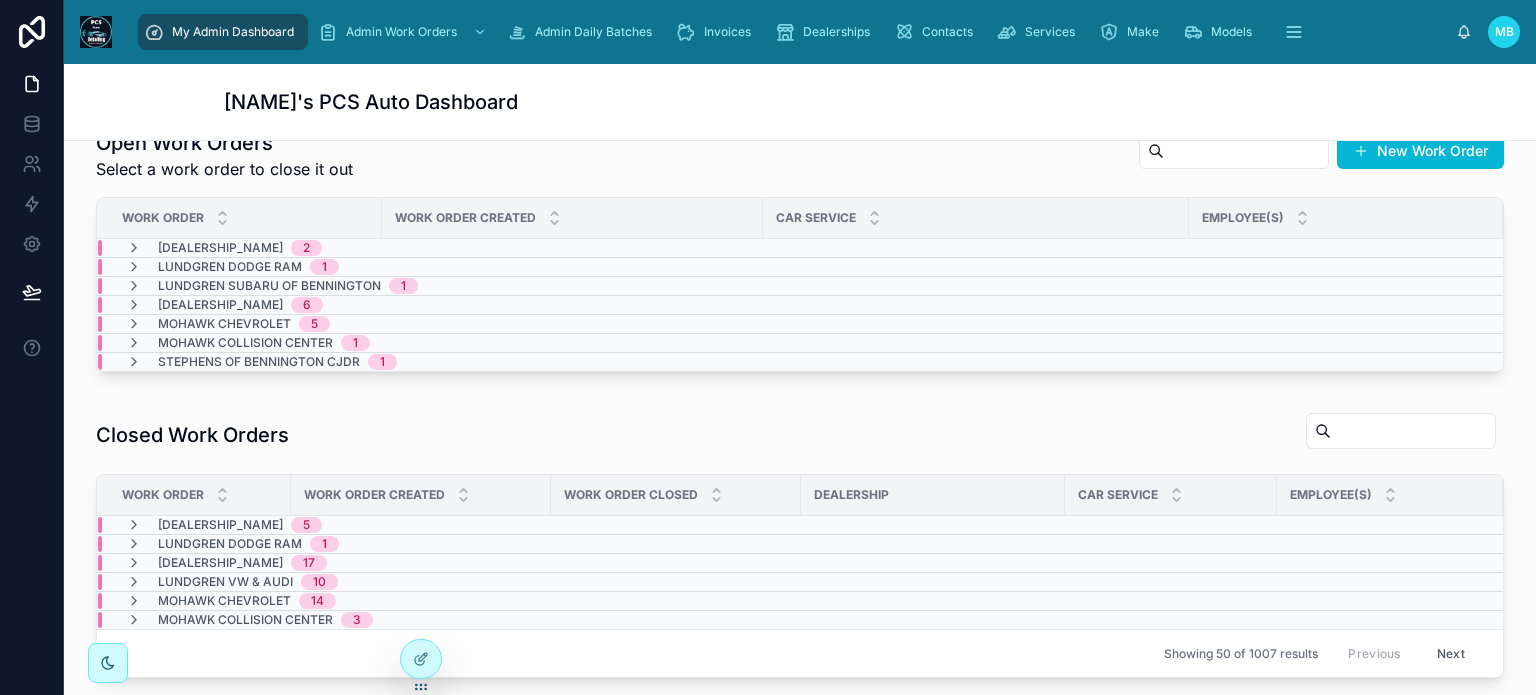 click at bounding box center (134, 305) 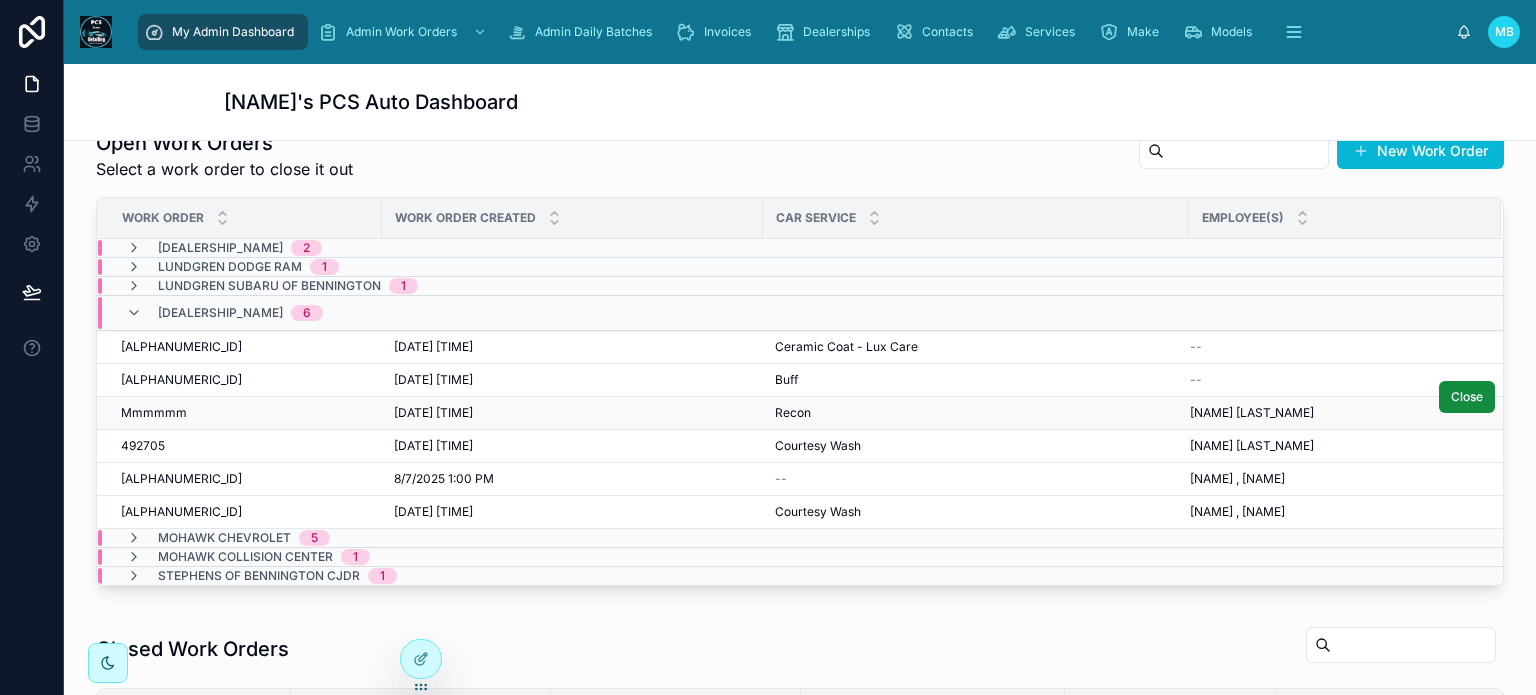 click on "Mmmmmm" at bounding box center (154, 413) 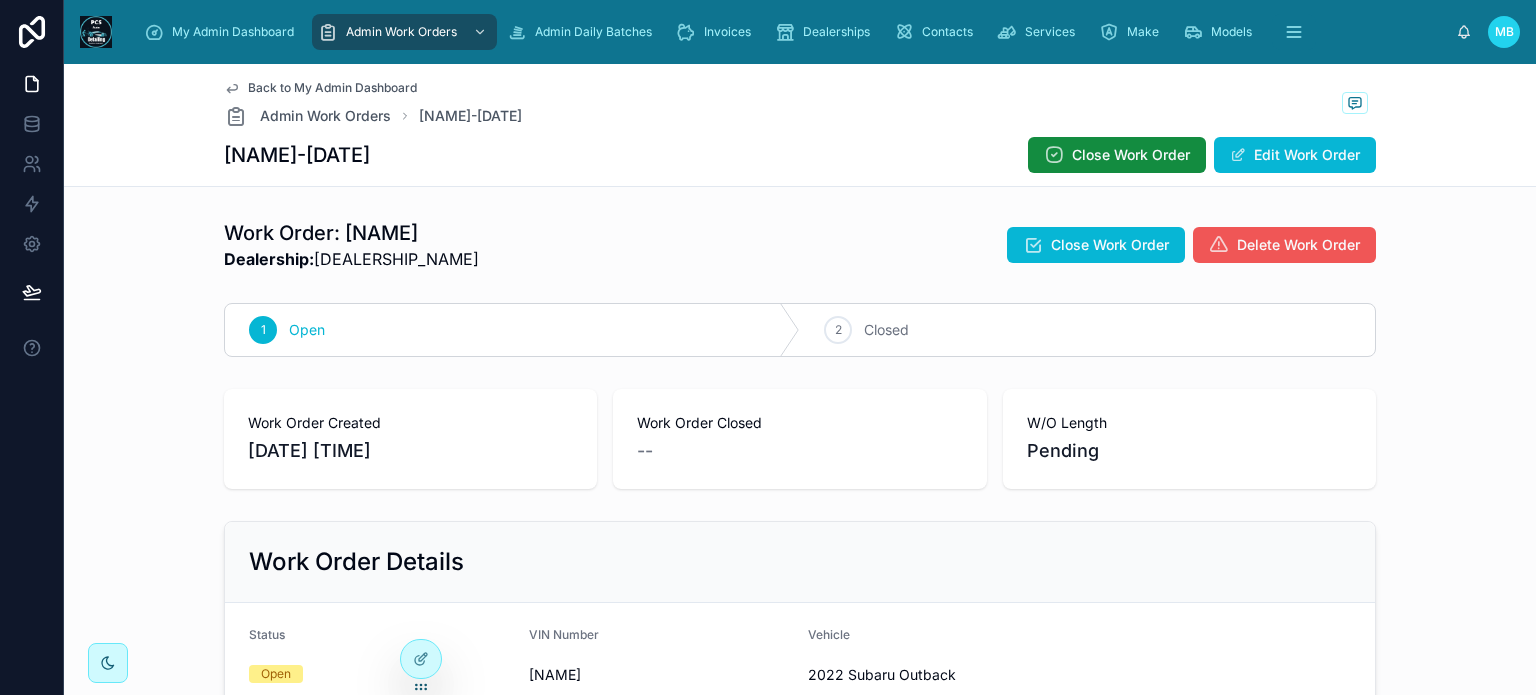 click on "Delete Work Order" at bounding box center [1298, 245] 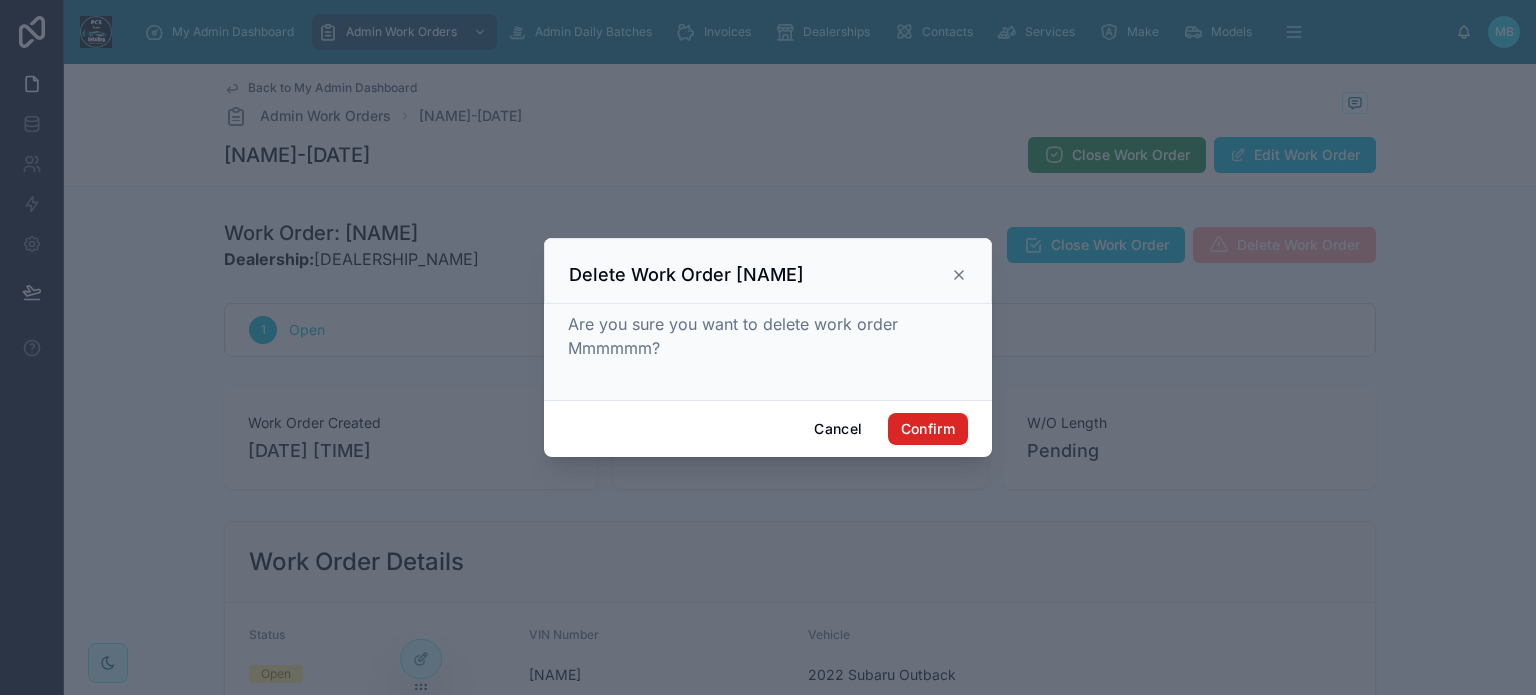 click on "Confirm" at bounding box center [928, 429] 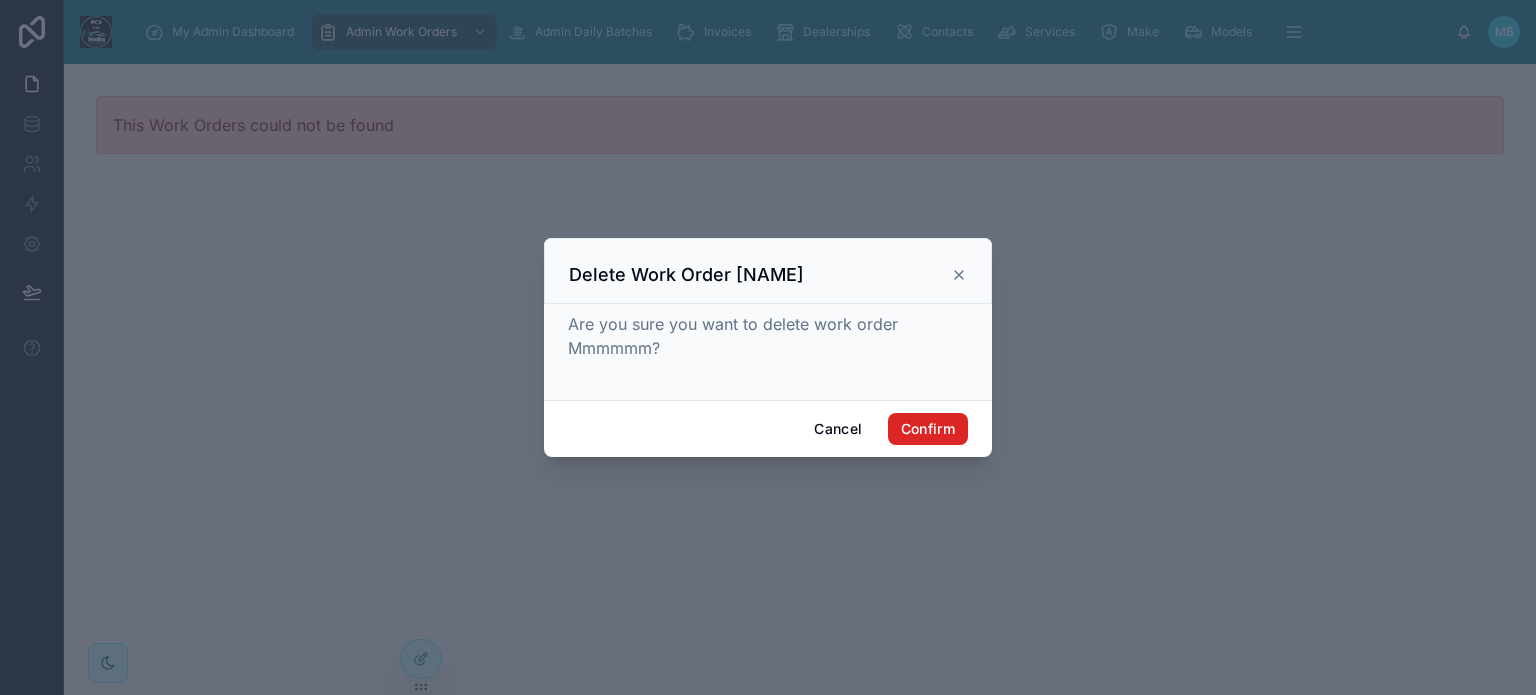 click on "Confirm" at bounding box center [928, 429] 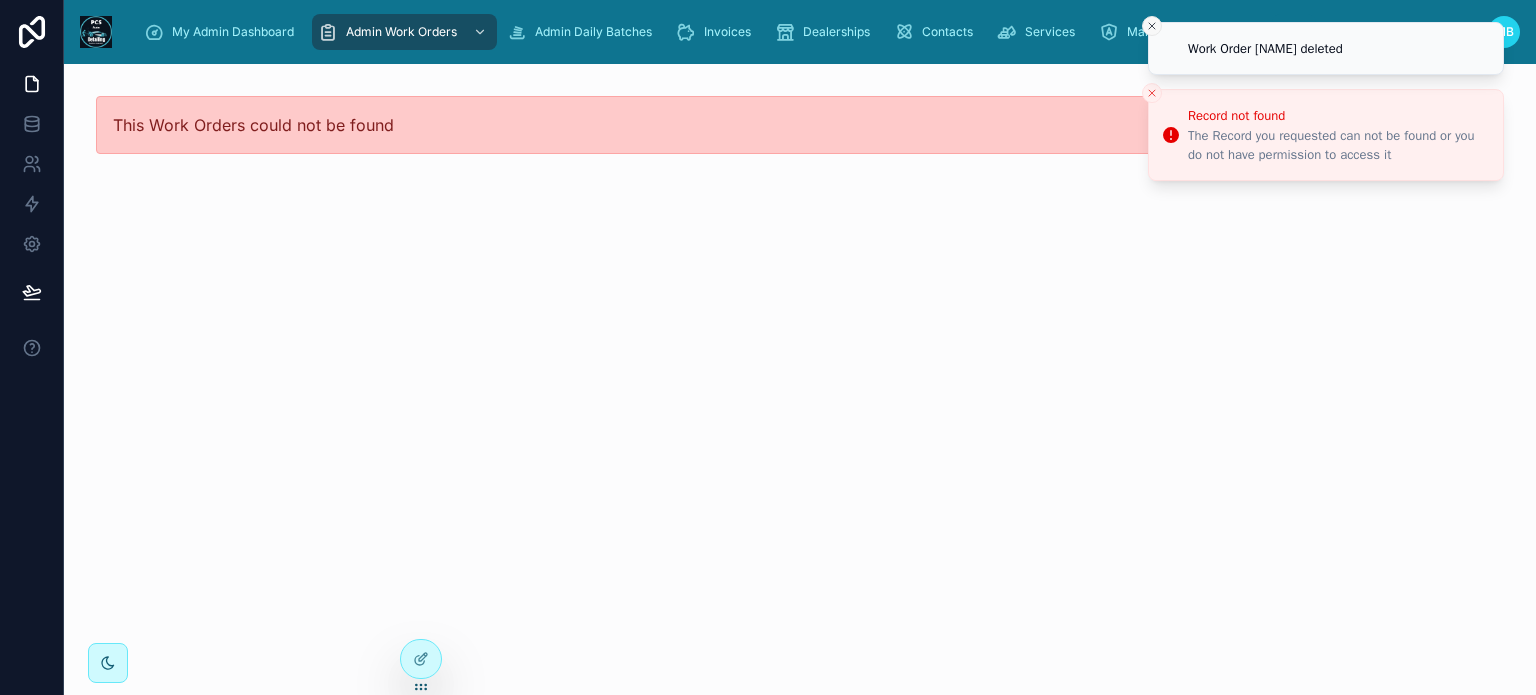 click 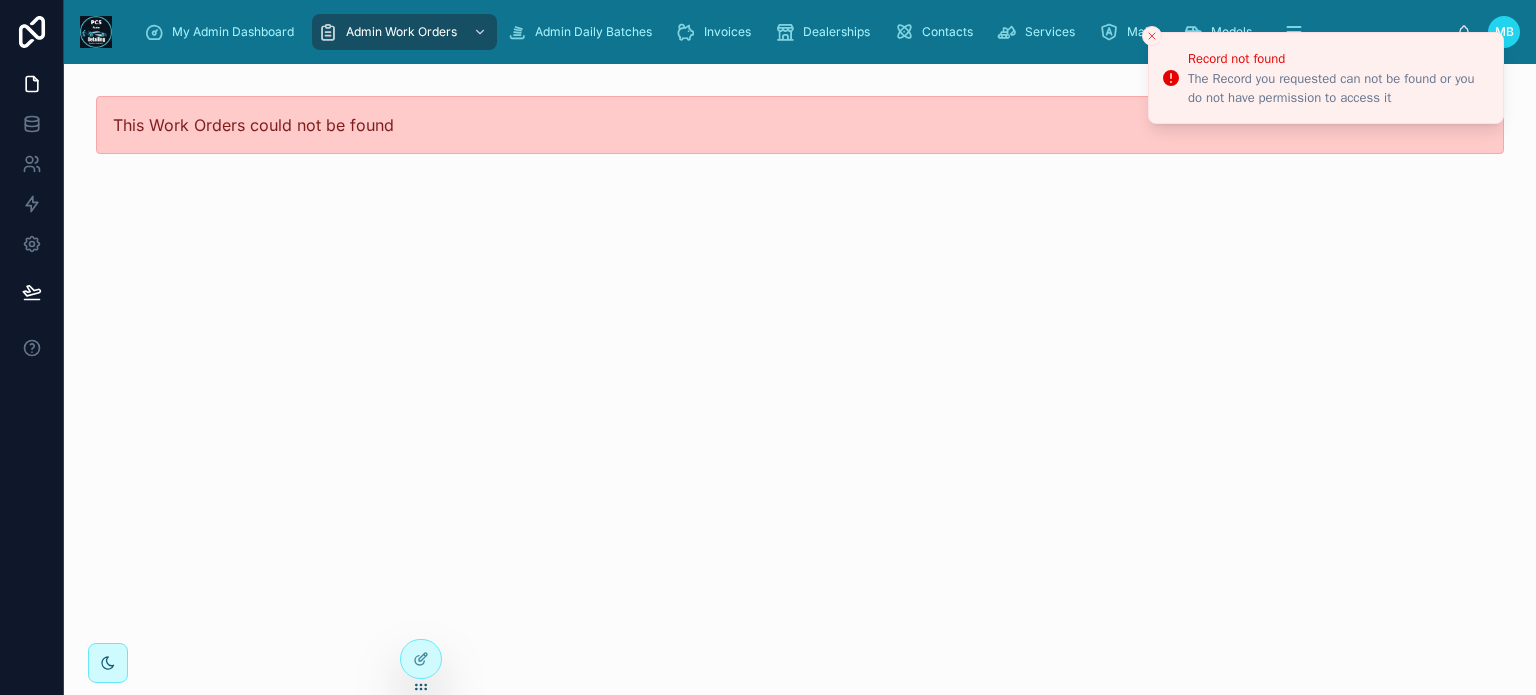 click 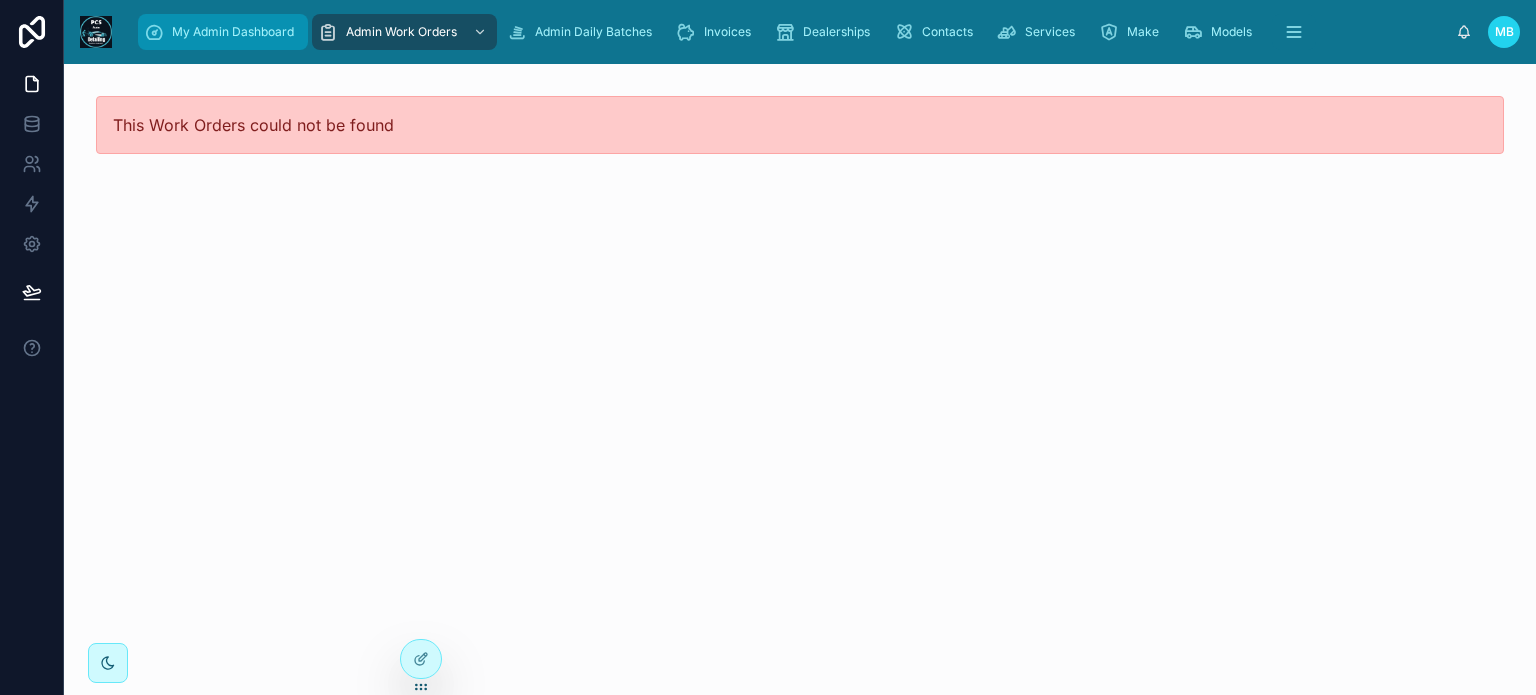 click on "My Admin Dashboard" at bounding box center (233, 32) 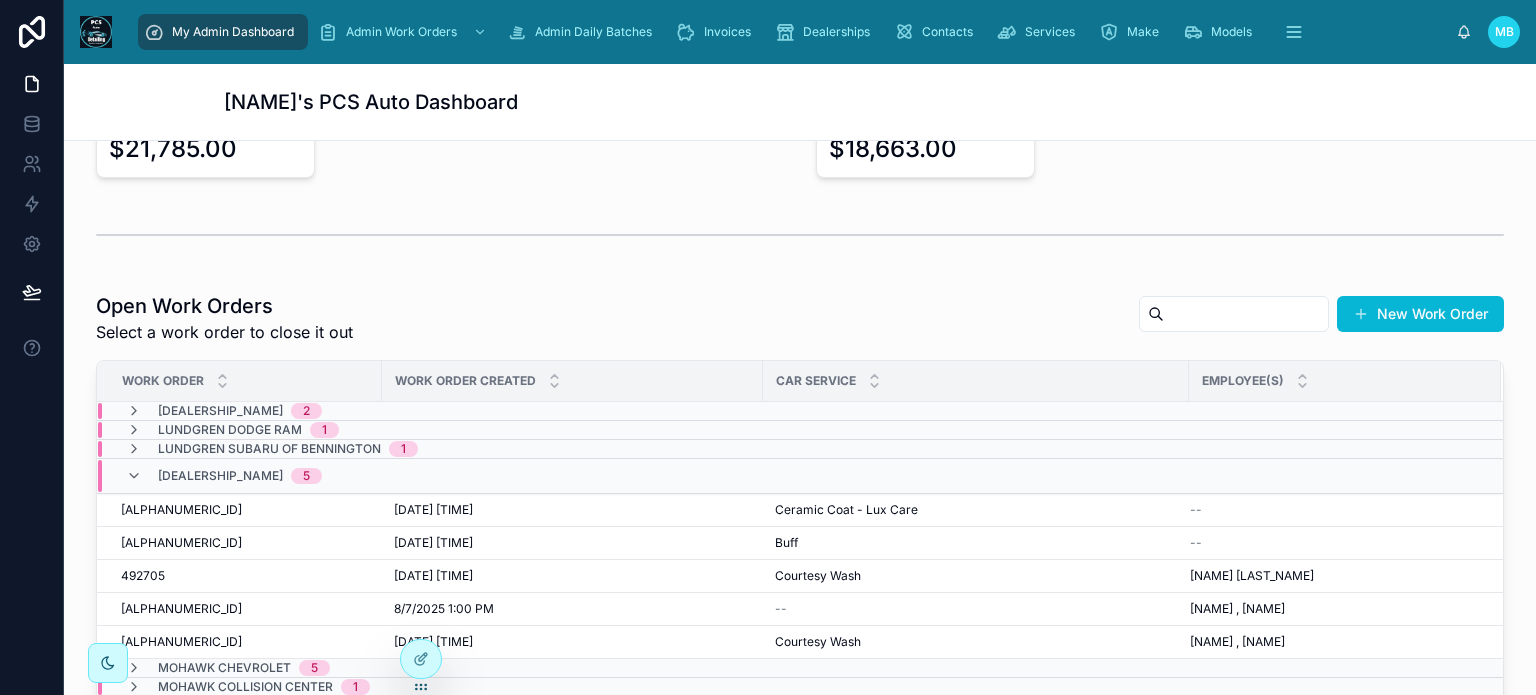 scroll, scrollTop: 500, scrollLeft: 0, axis: vertical 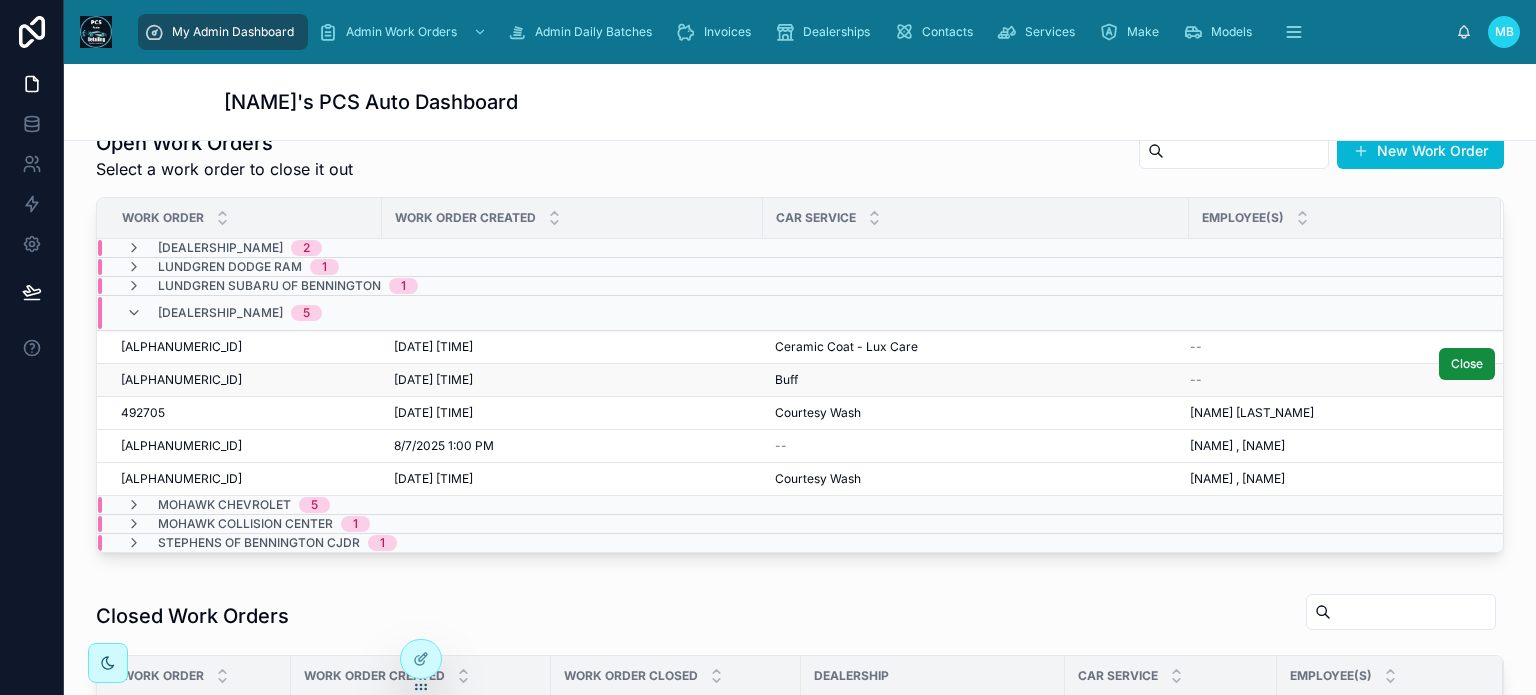 click on "[ALPHANUMERIC_ID]" at bounding box center (181, 380) 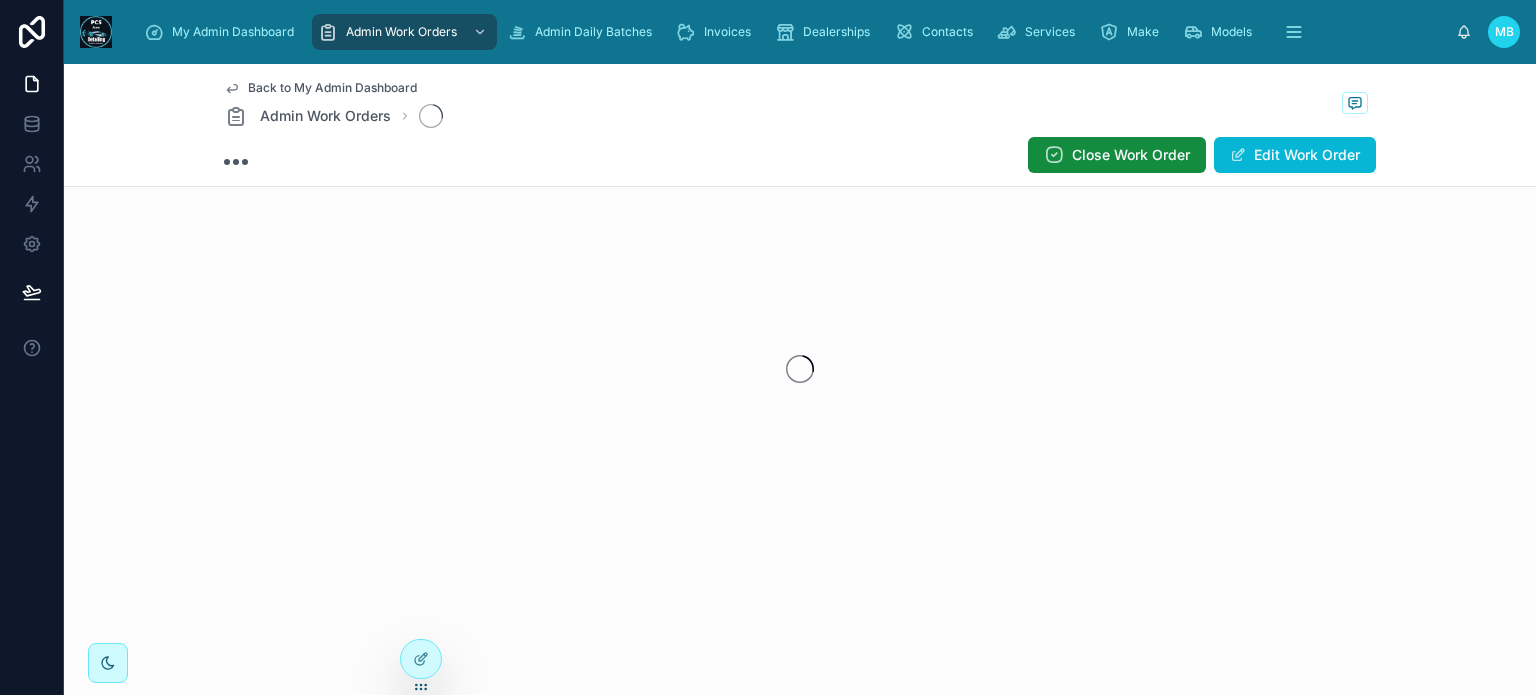 scroll, scrollTop: 0, scrollLeft: 0, axis: both 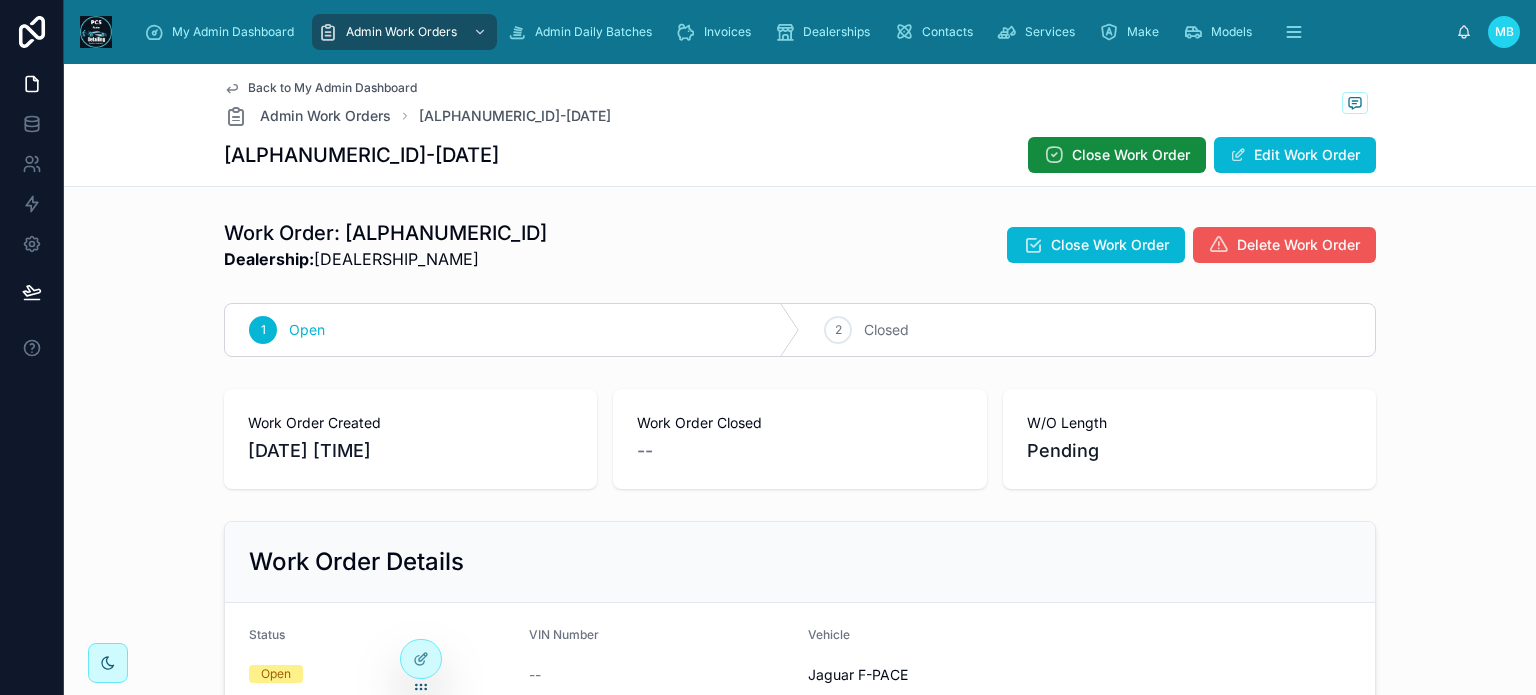 click on "Delete Work Order" at bounding box center (1298, 245) 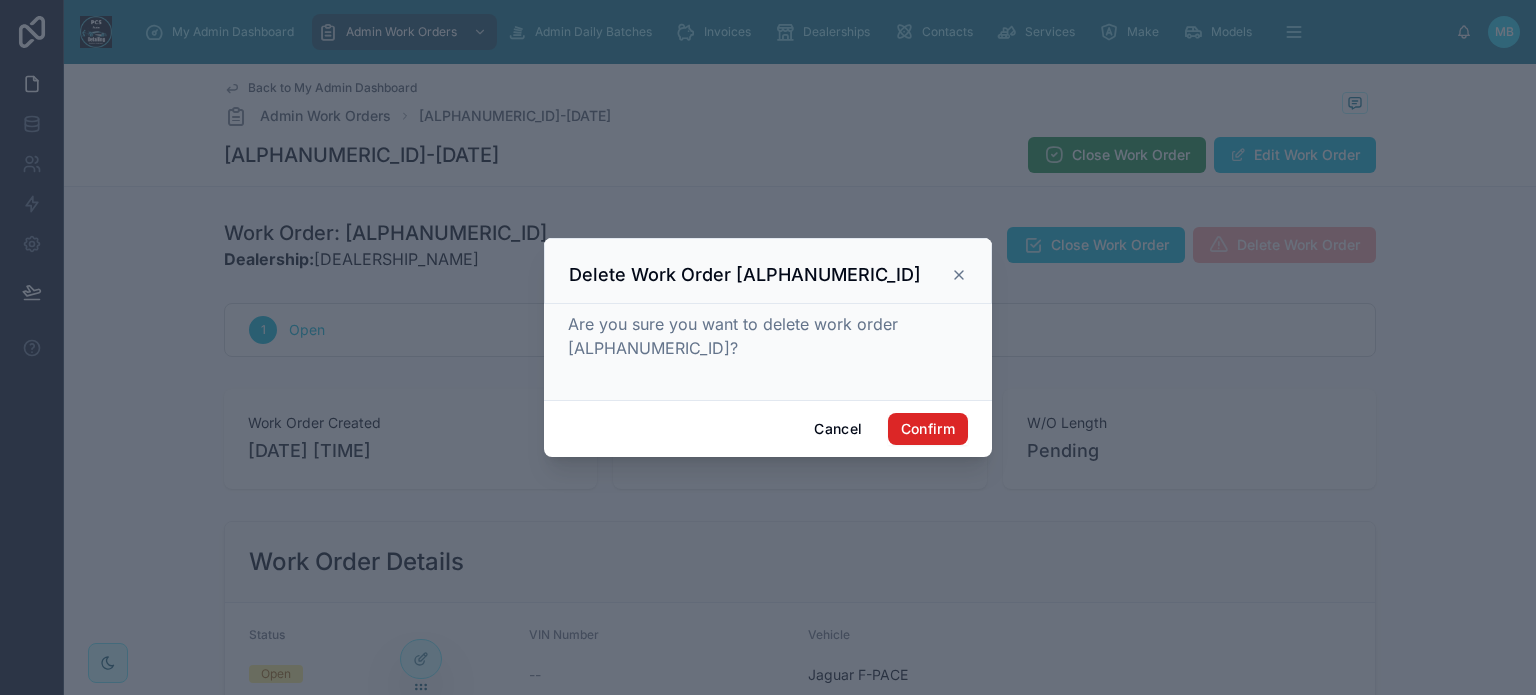 click on "Confirm" at bounding box center (928, 429) 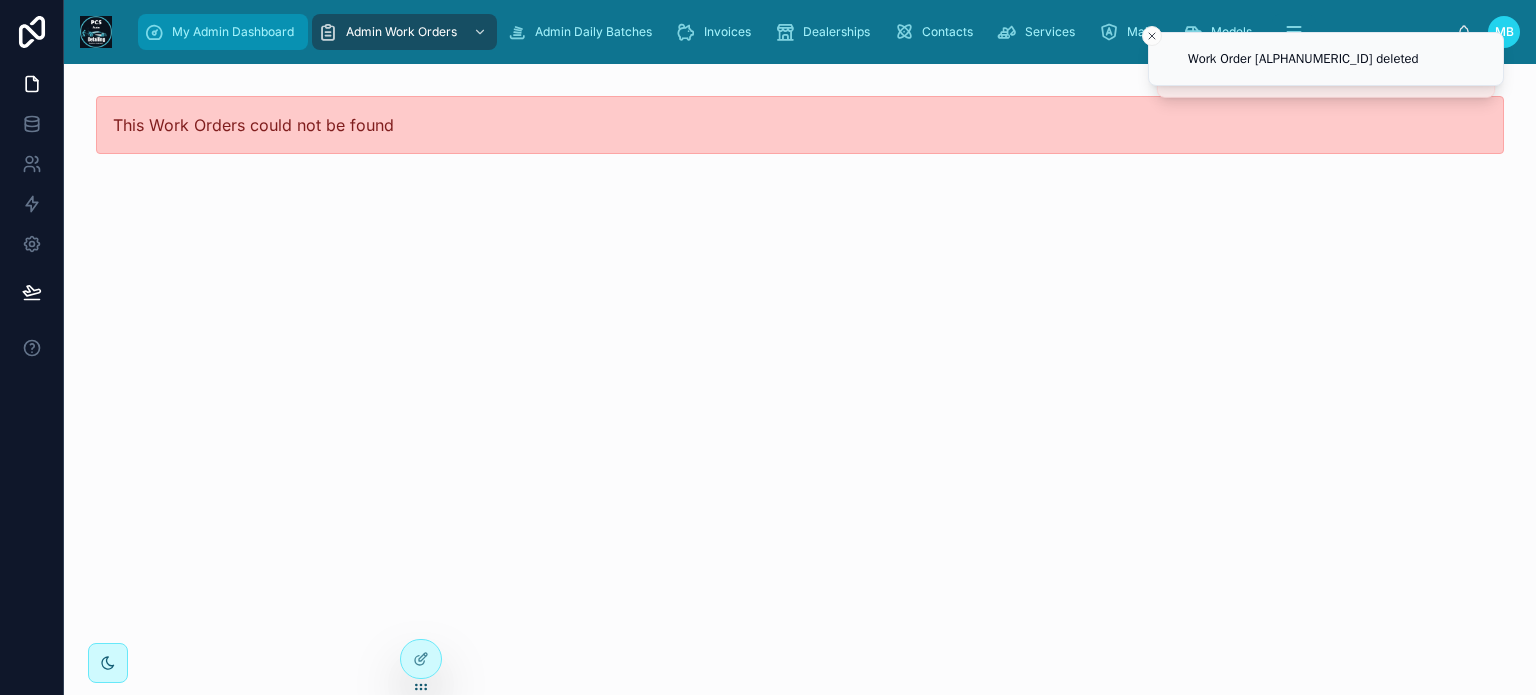 click on "My Admin Dashboard" at bounding box center [233, 32] 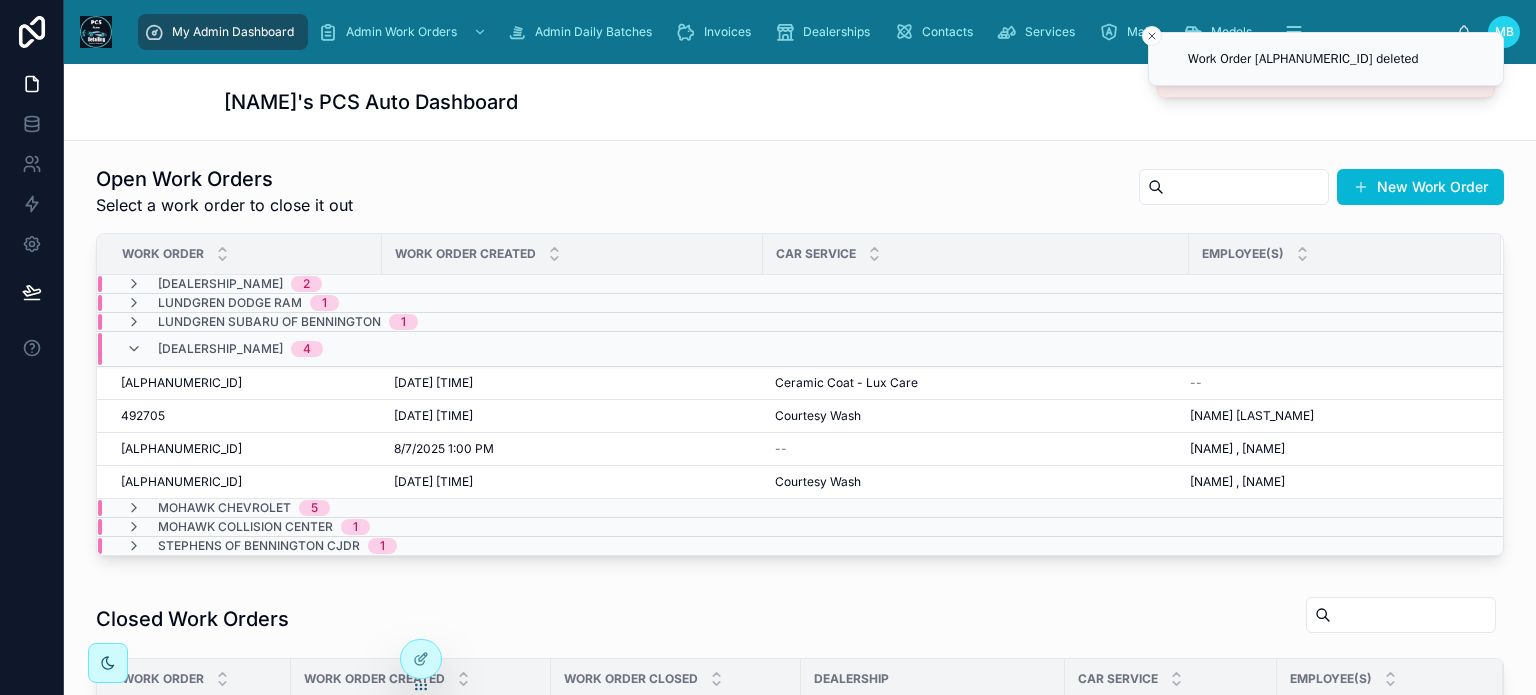 scroll, scrollTop: 500, scrollLeft: 0, axis: vertical 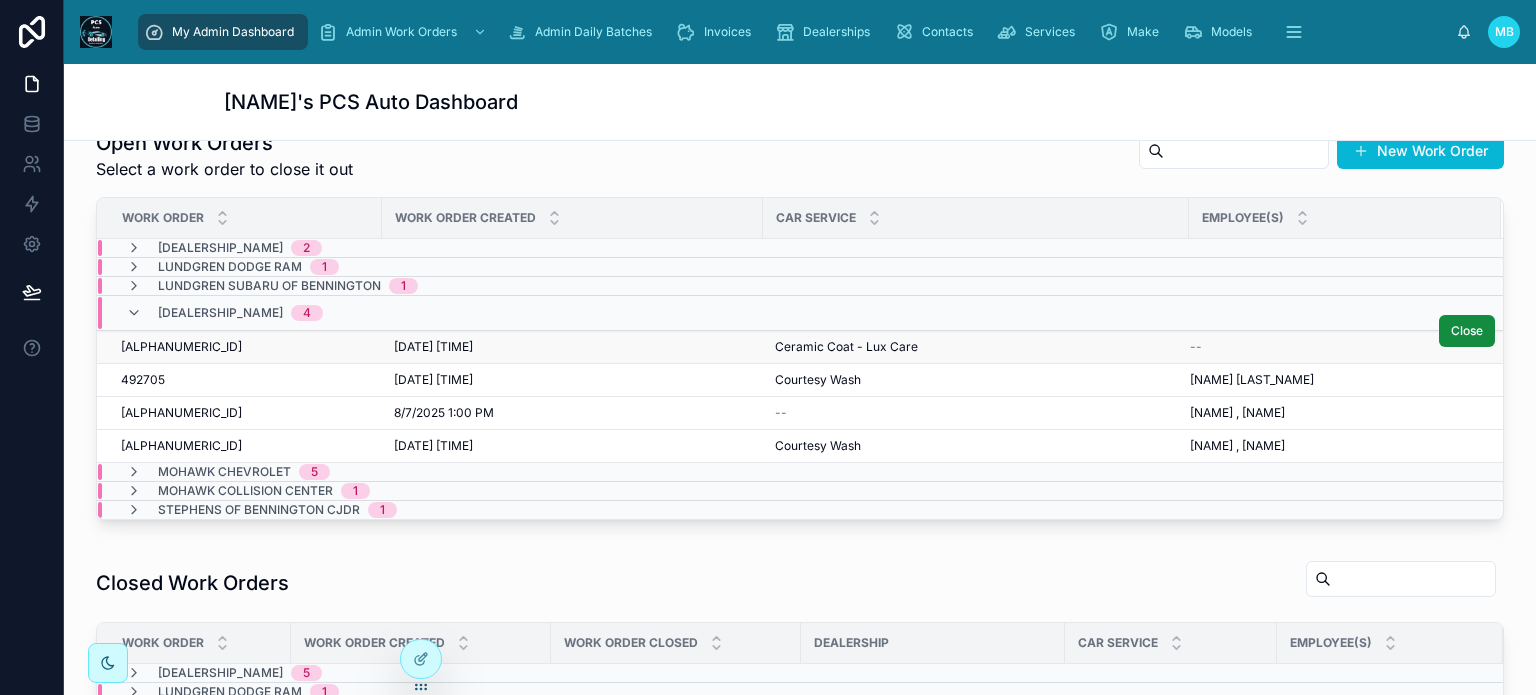 click on "[ALPHANUMERIC_ID]" at bounding box center (181, 347) 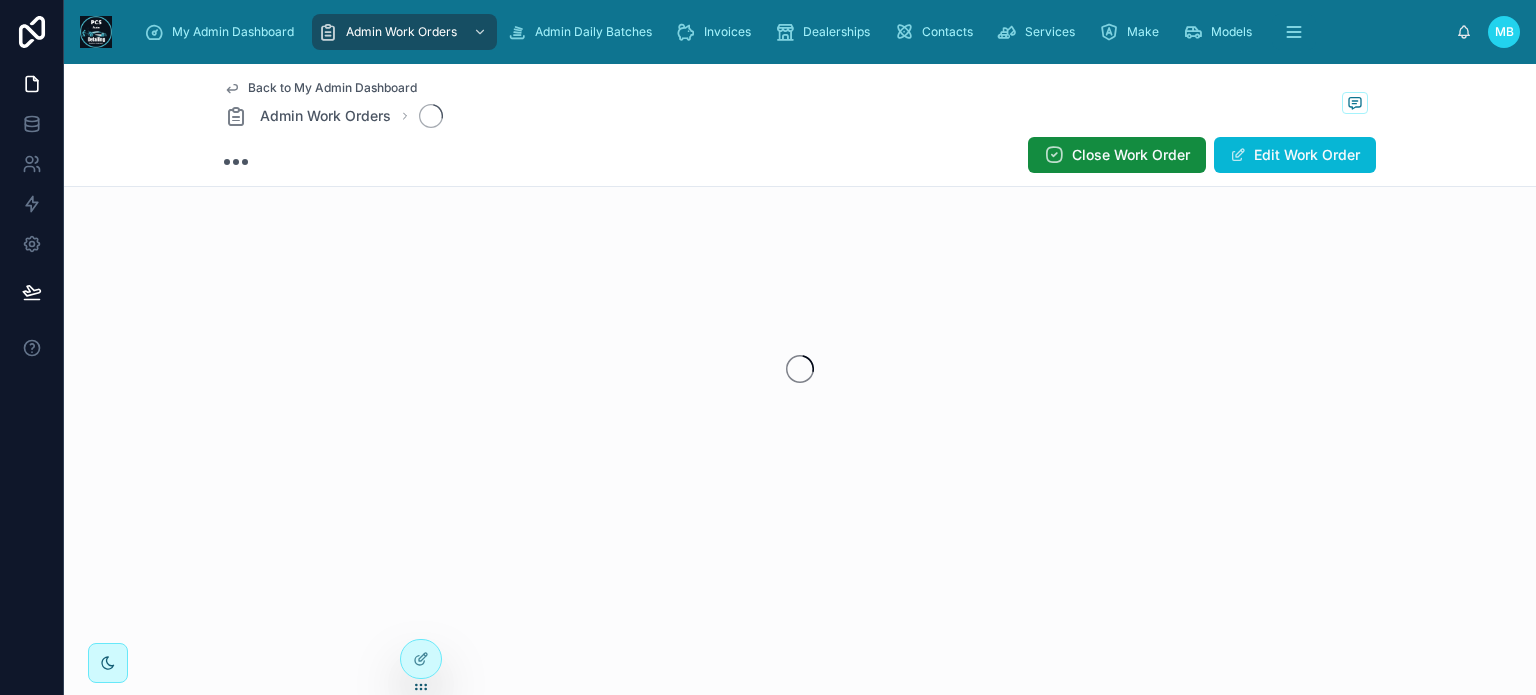 scroll, scrollTop: 0, scrollLeft: 0, axis: both 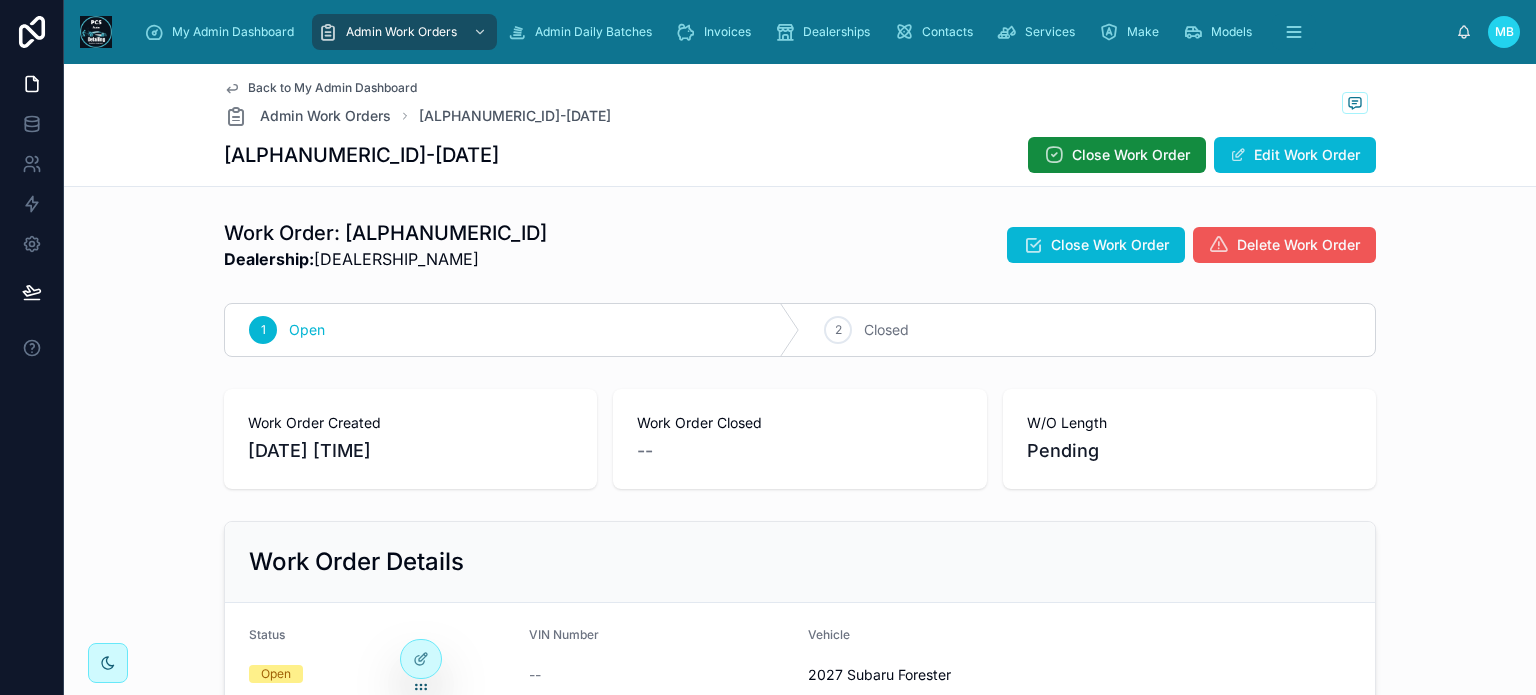 click on "Delete Work Order" at bounding box center [1284, 245] 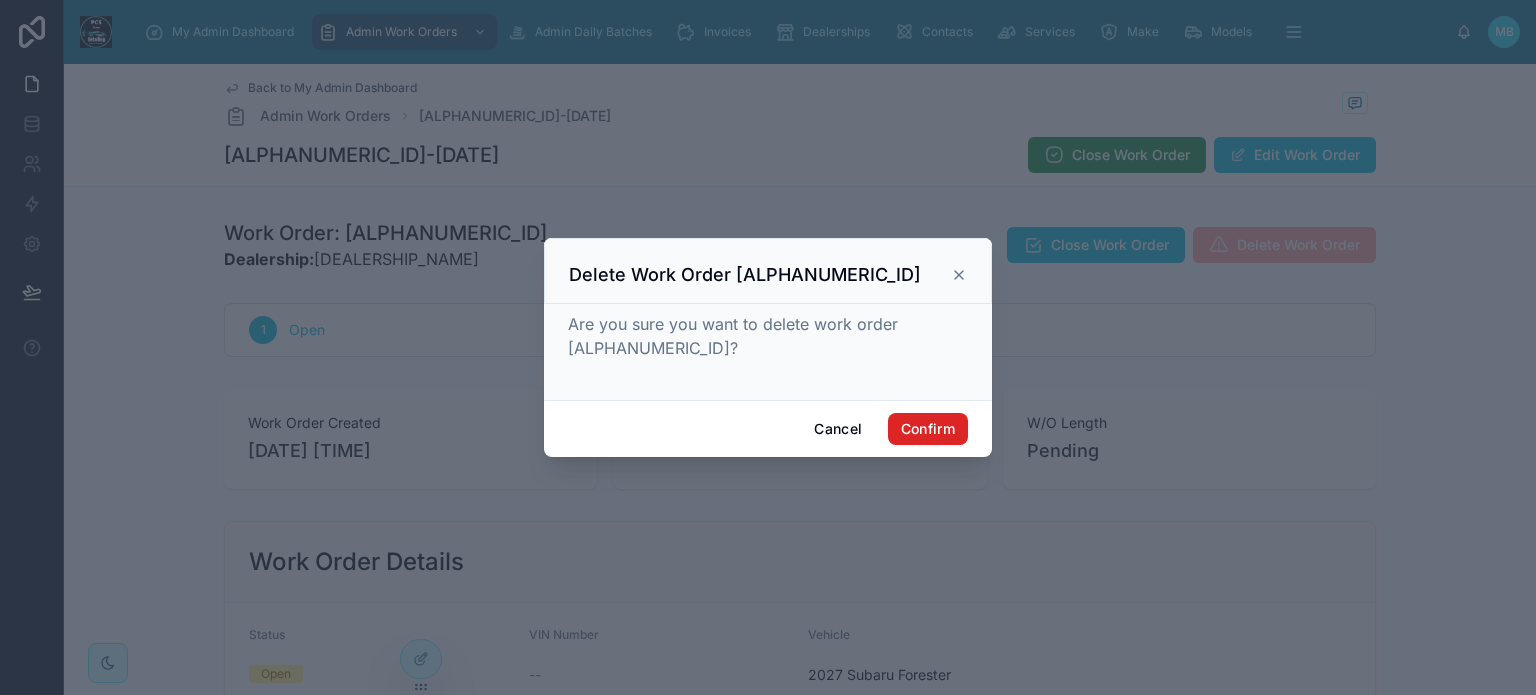 click on "Confirm" at bounding box center [928, 429] 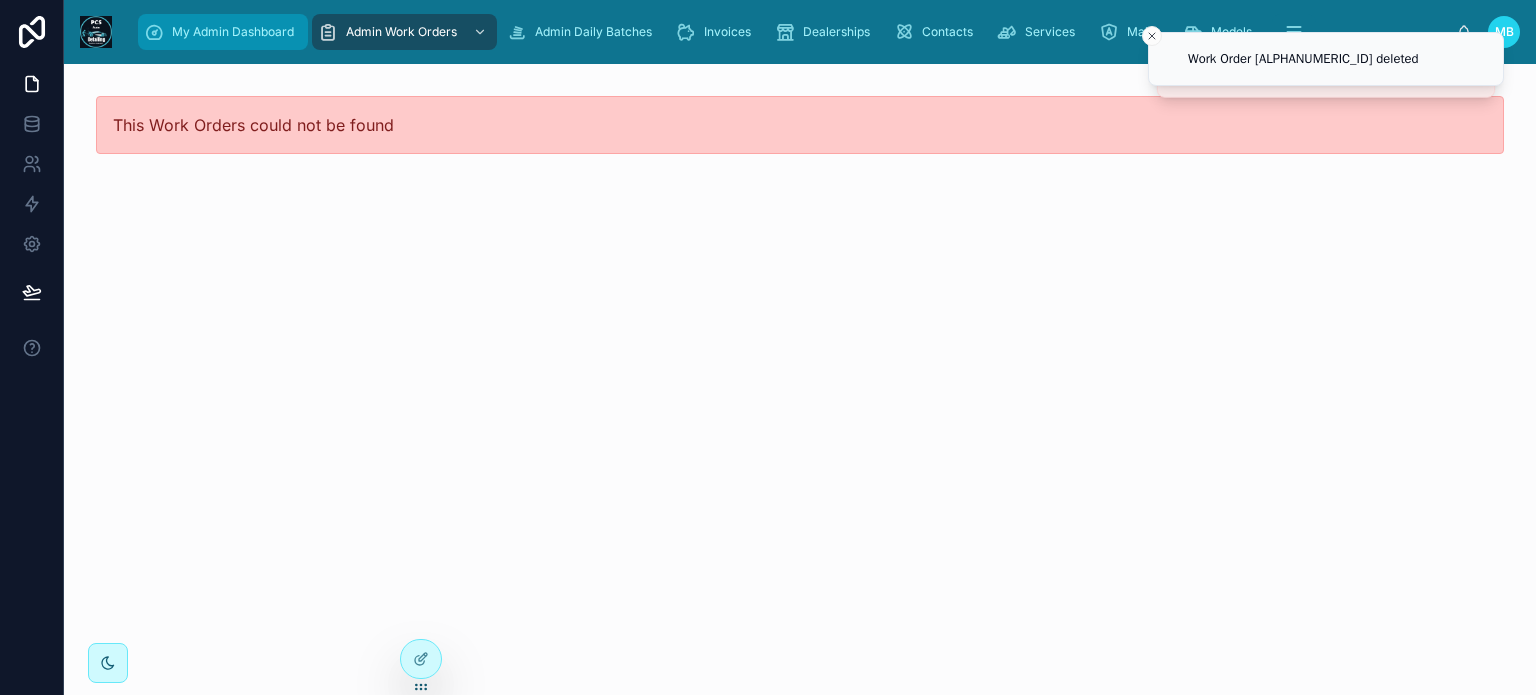 click on "My Admin Dashboard" at bounding box center [233, 32] 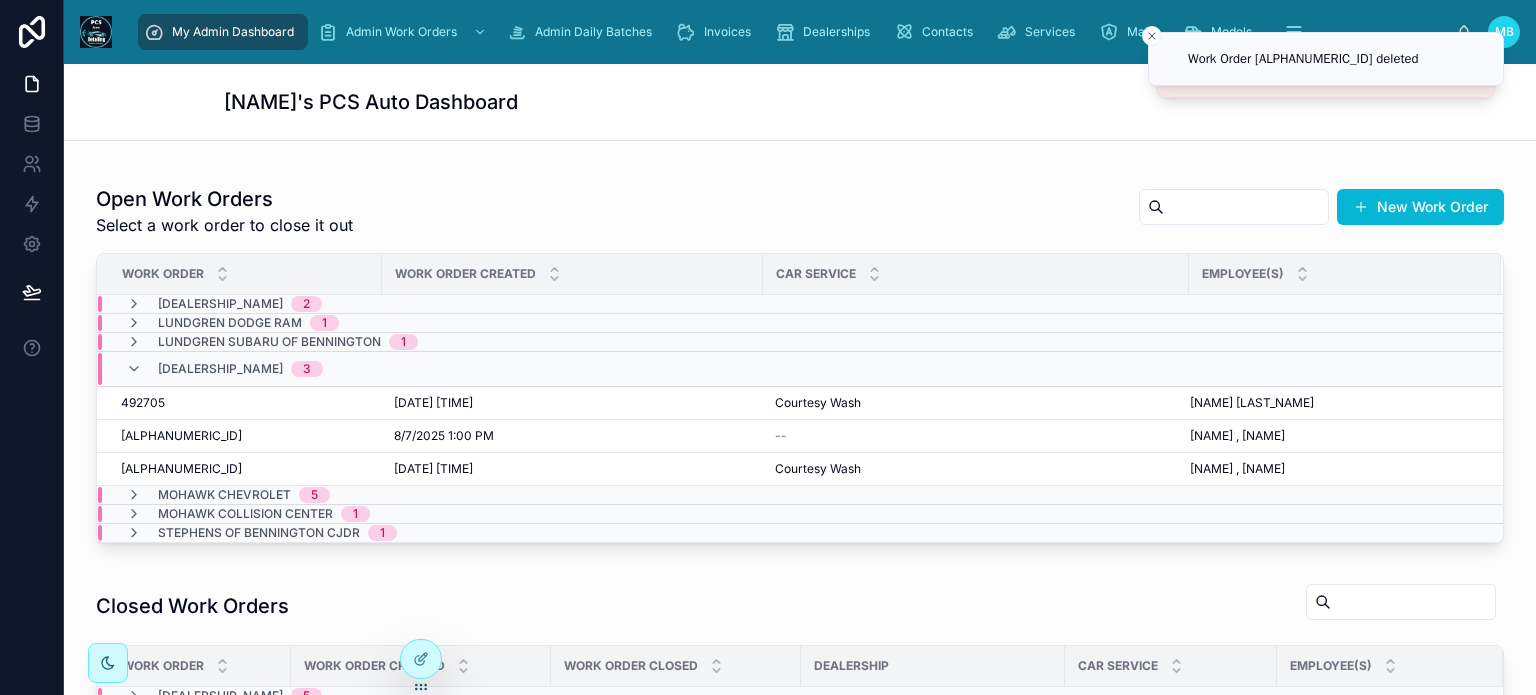 scroll, scrollTop: 500, scrollLeft: 0, axis: vertical 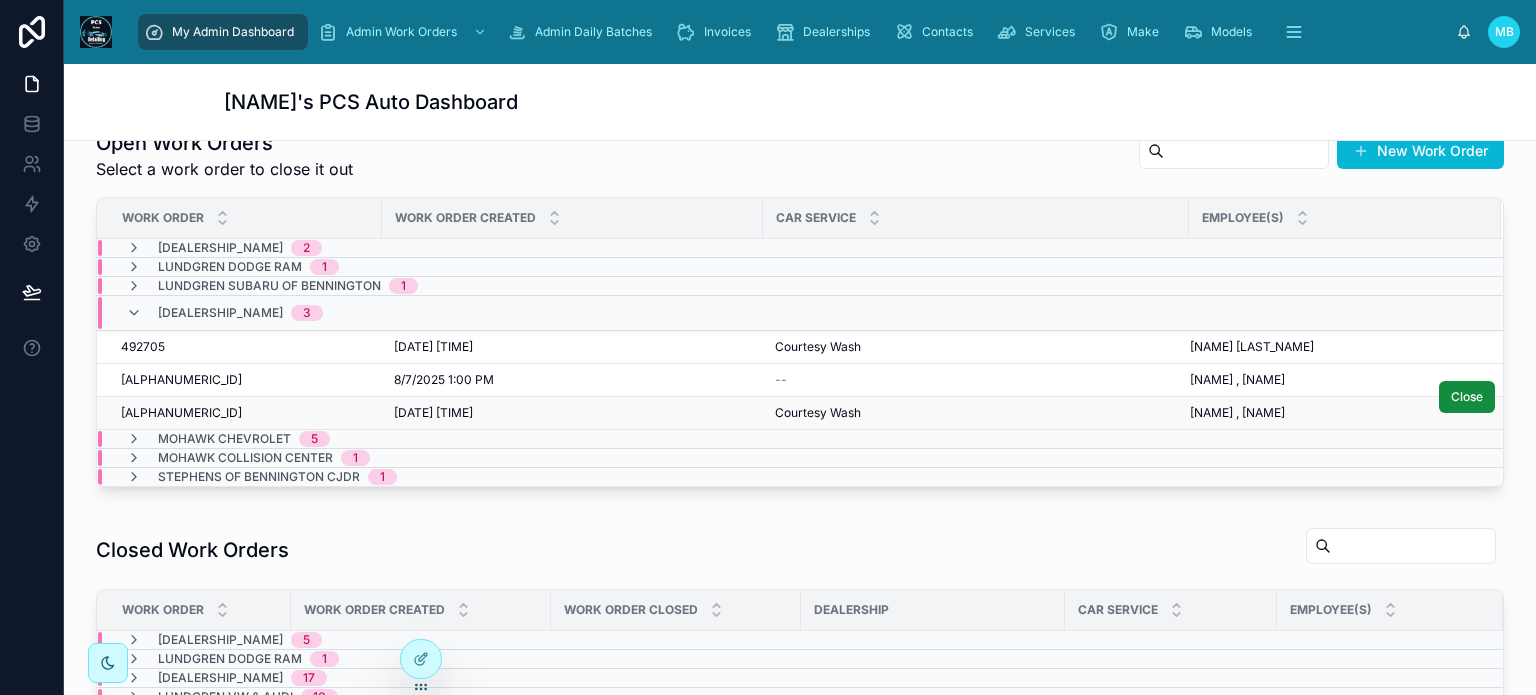 click on "[ALPHANUMERIC_ID]" at bounding box center [181, 413] 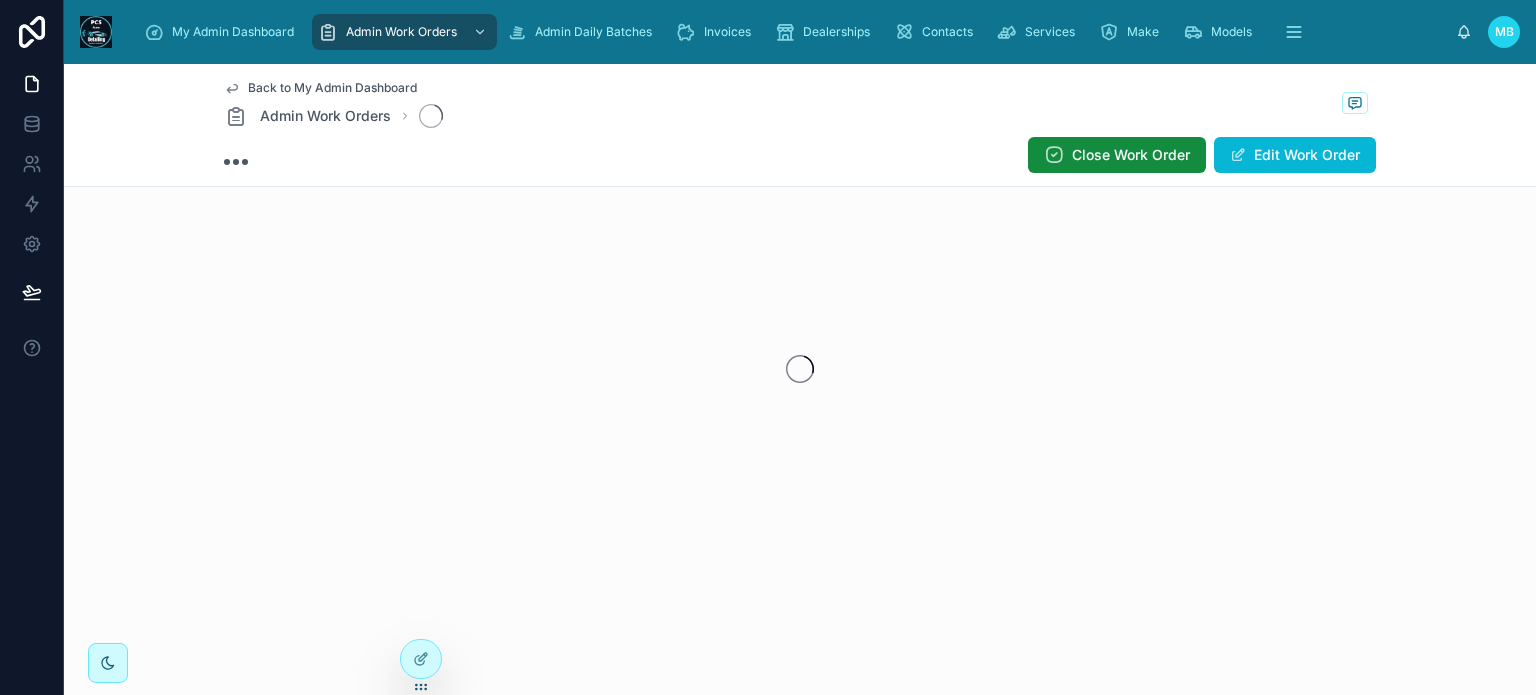 scroll, scrollTop: 0, scrollLeft: 0, axis: both 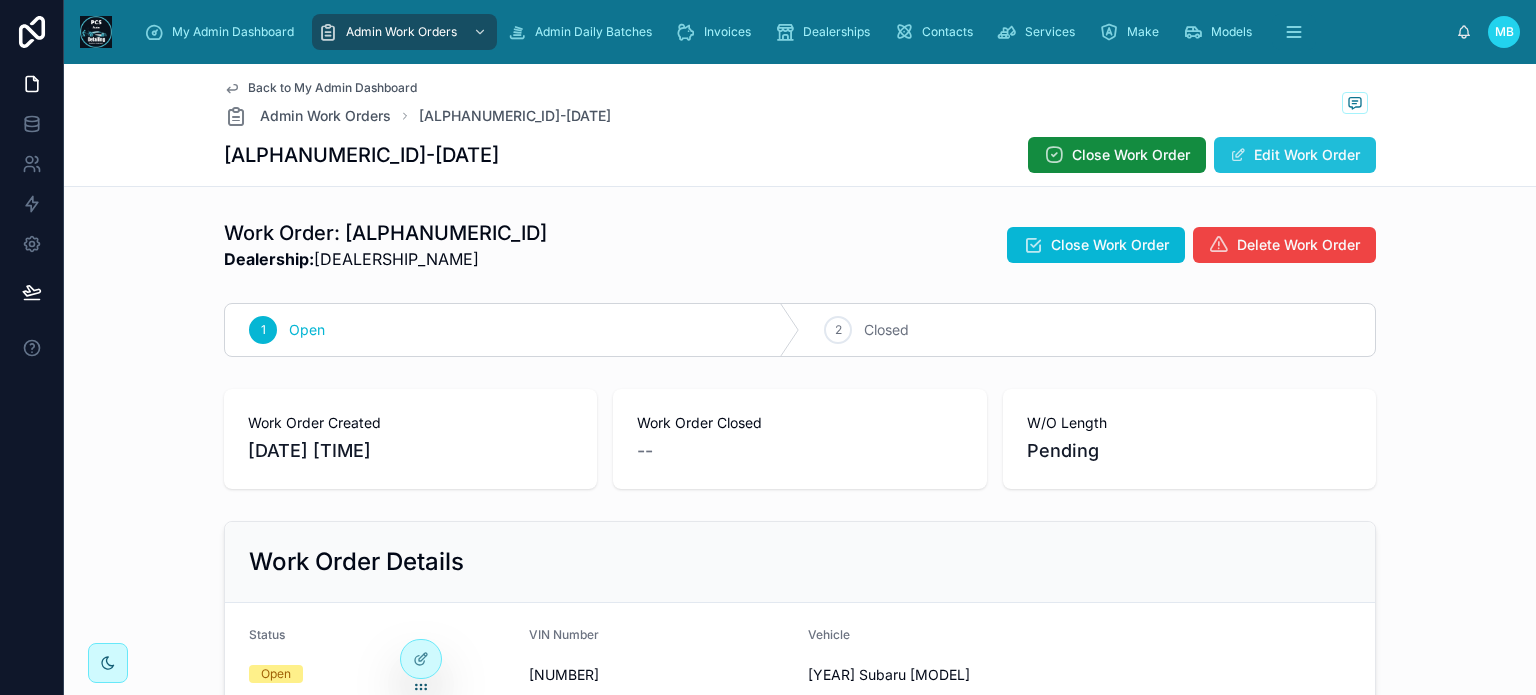 click on "Edit Work Order" at bounding box center [1295, 155] 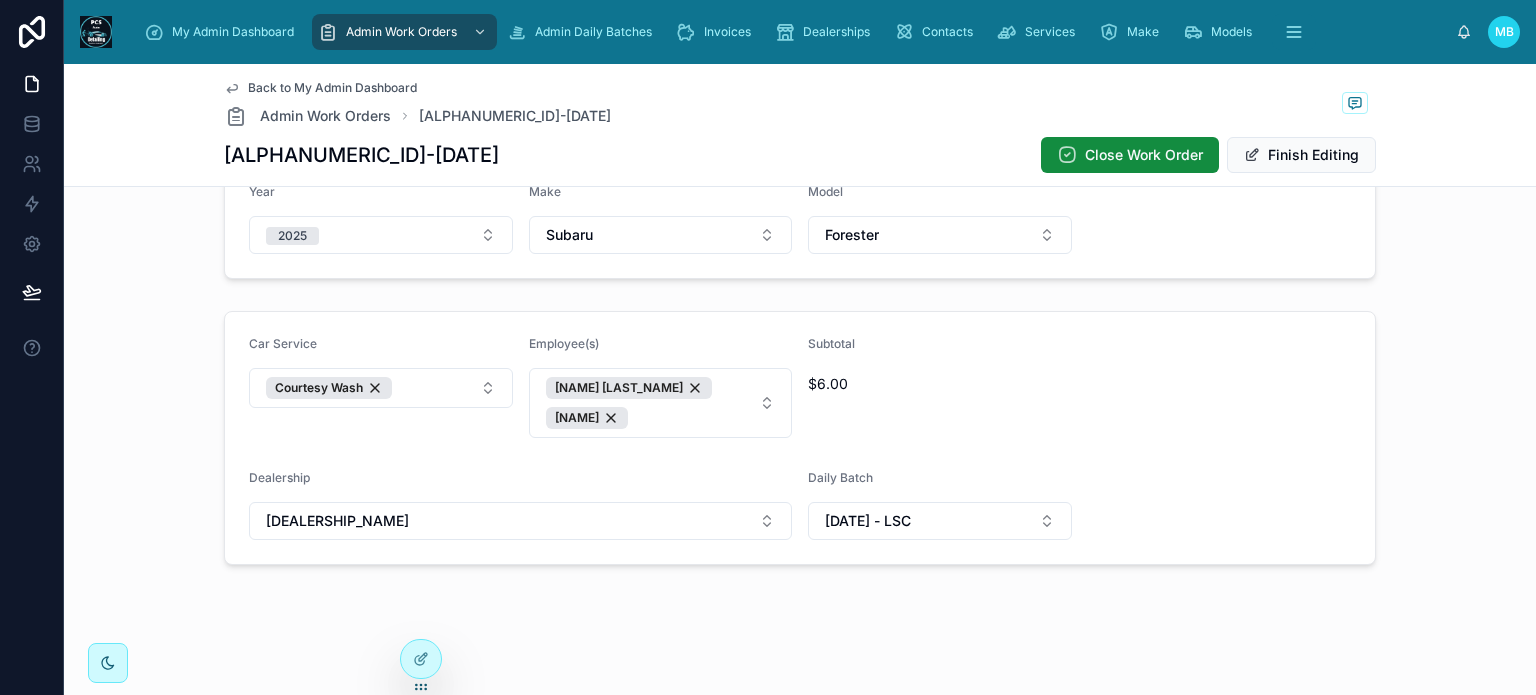 scroll, scrollTop: 598, scrollLeft: 0, axis: vertical 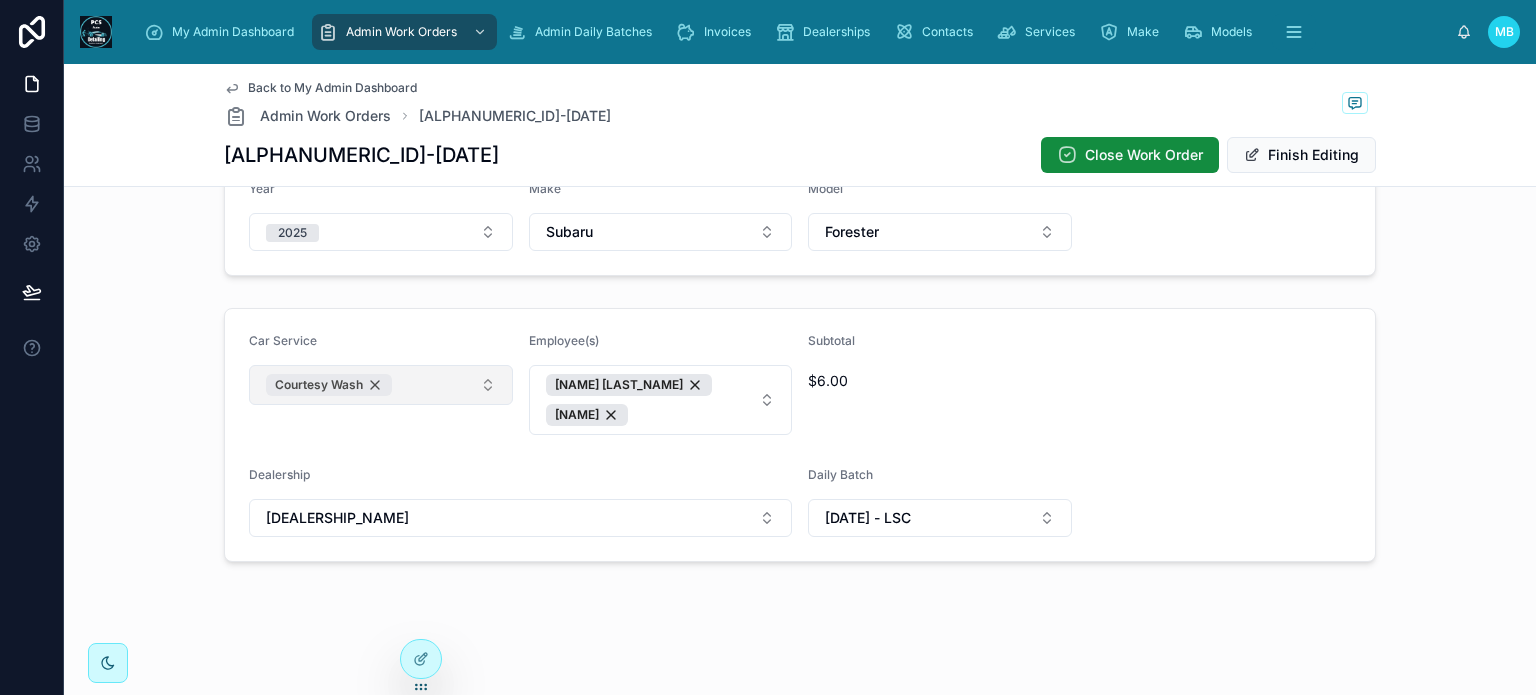 click on "Courtesy Wash" at bounding box center [329, 385] 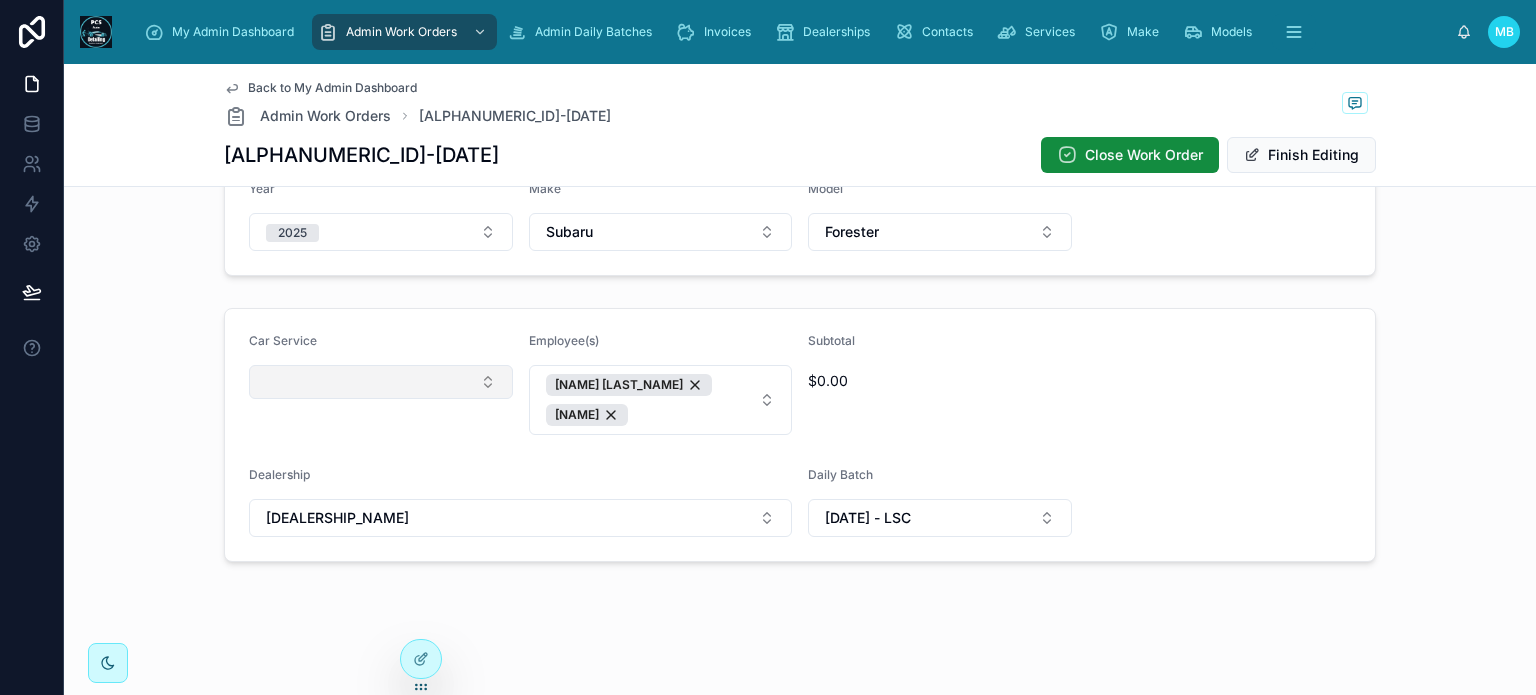 click at bounding box center (381, 382) 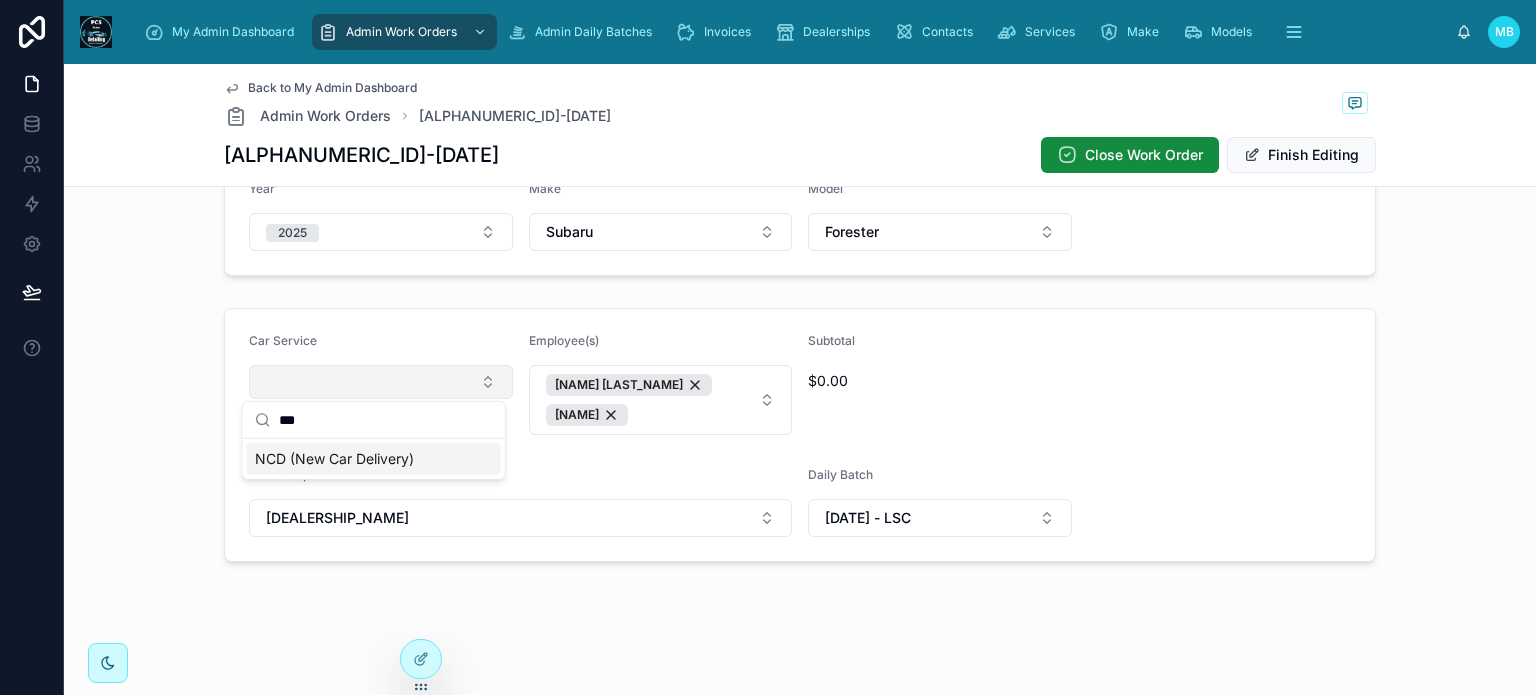 type on "***" 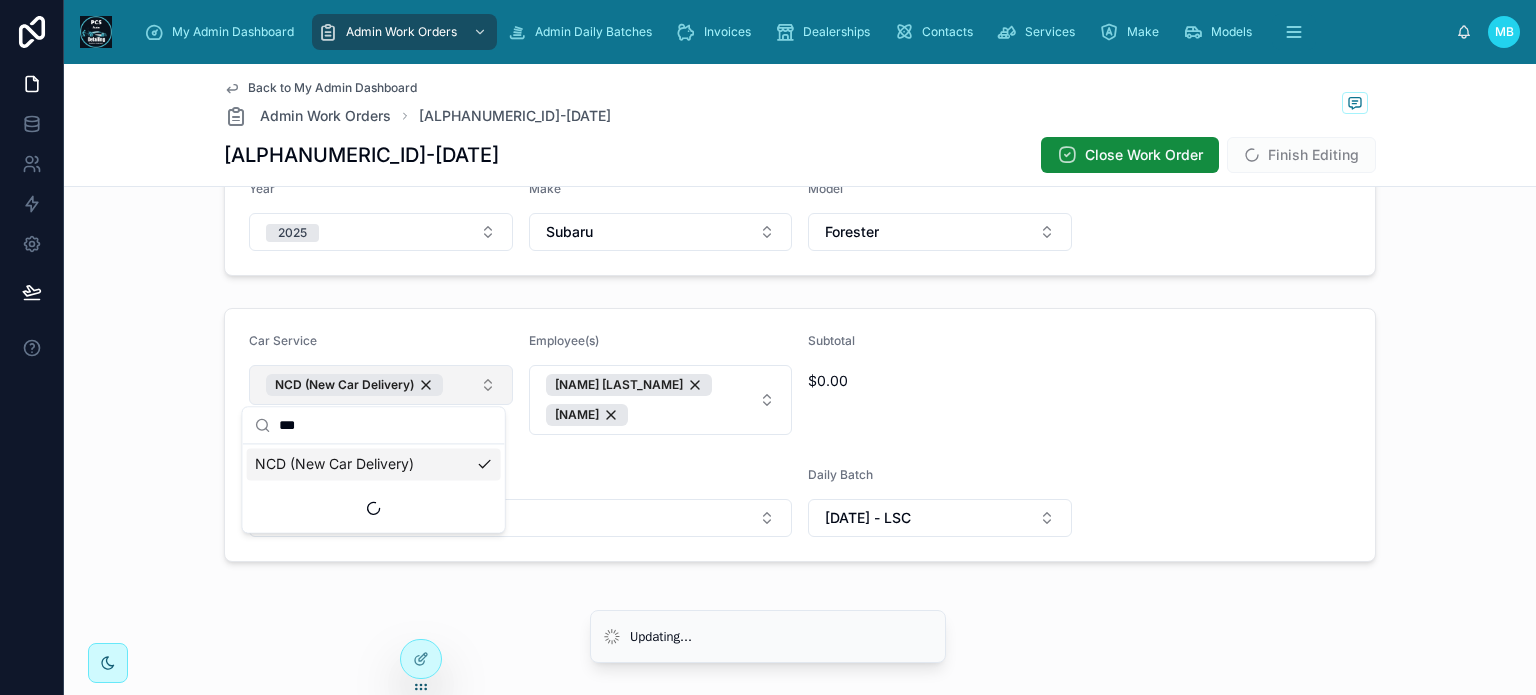click on "Car Service NCD (New Car Delivery) Employee(s) [NAME]  [NAME]  Subtotal $0.00 Dealership [DEALERSHIP_NAME] Daily Batch 8/7/25 - LSC" at bounding box center [800, 435] 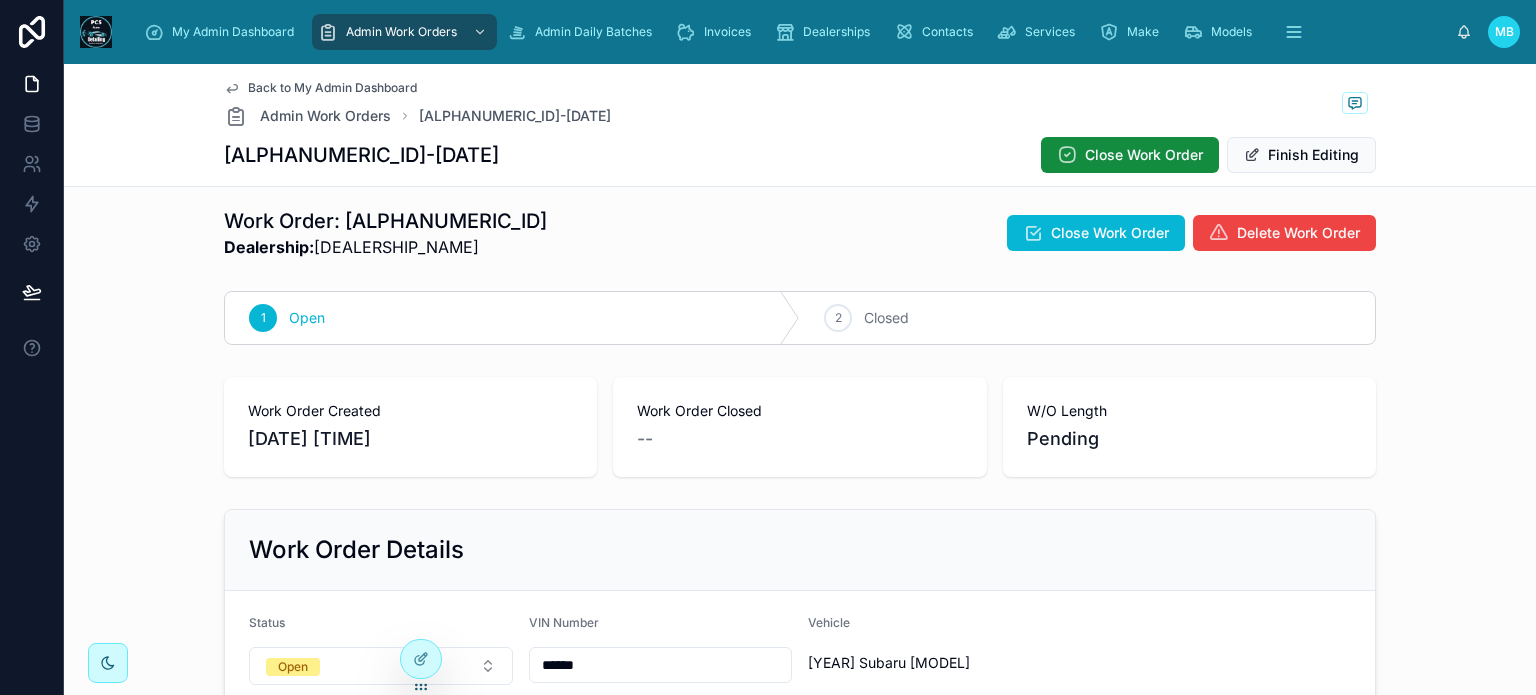 scroll, scrollTop: 0, scrollLeft: 0, axis: both 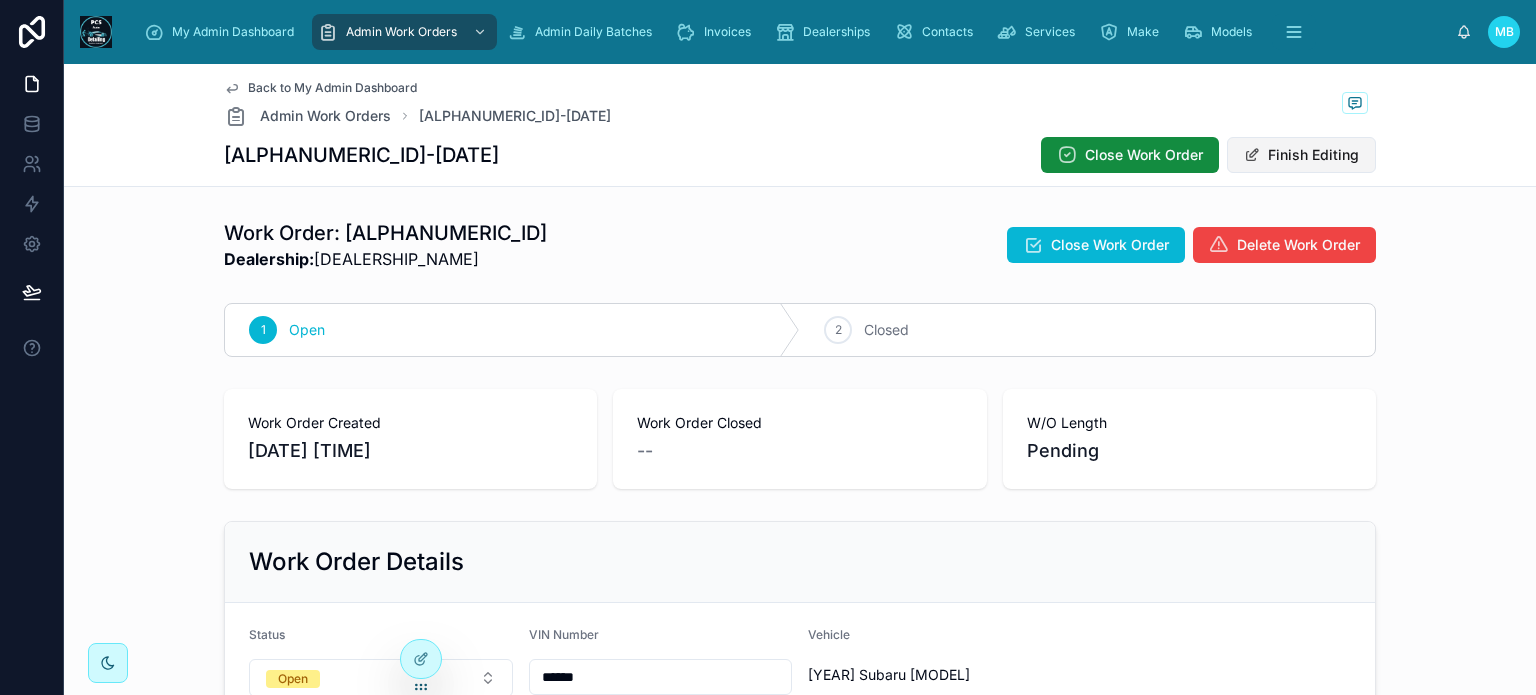 click on "Finish Editing" at bounding box center (1301, 155) 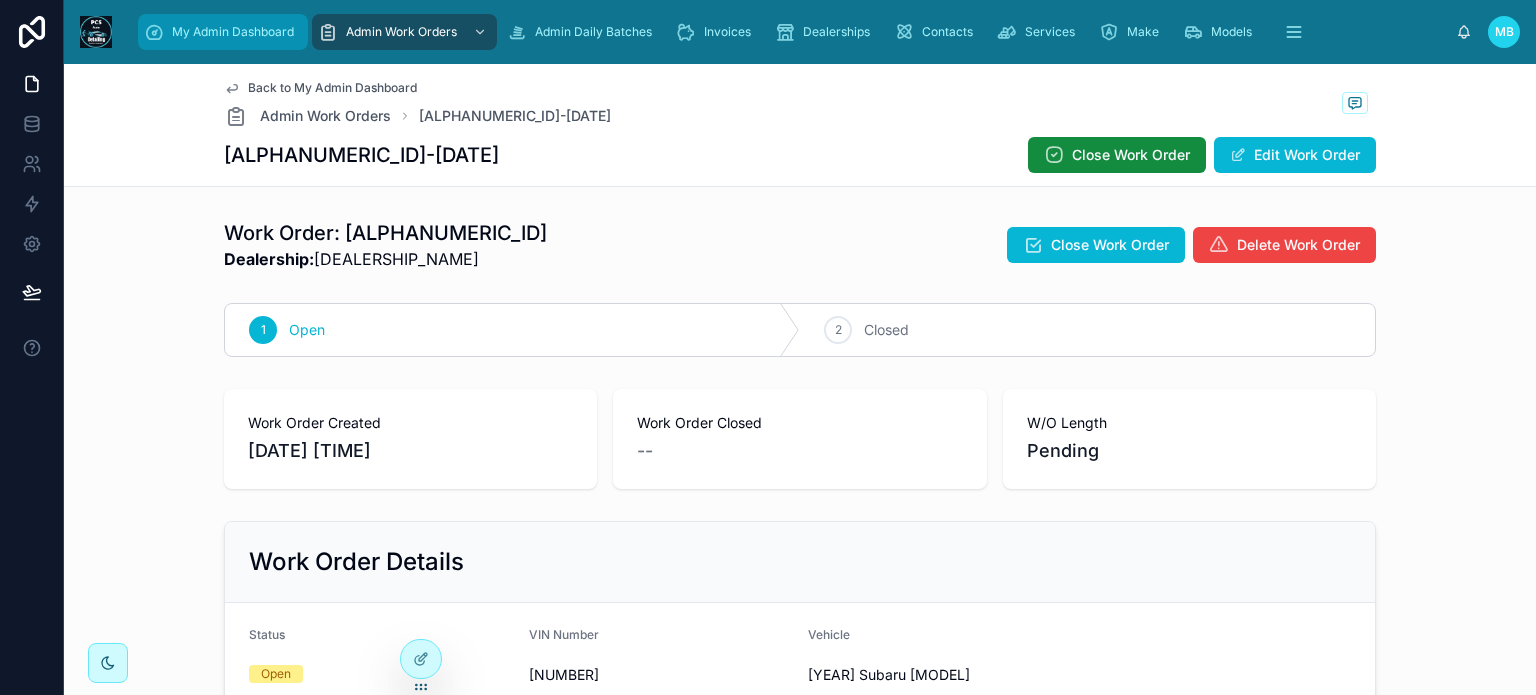 click on "My Admin Dashboard" at bounding box center [233, 32] 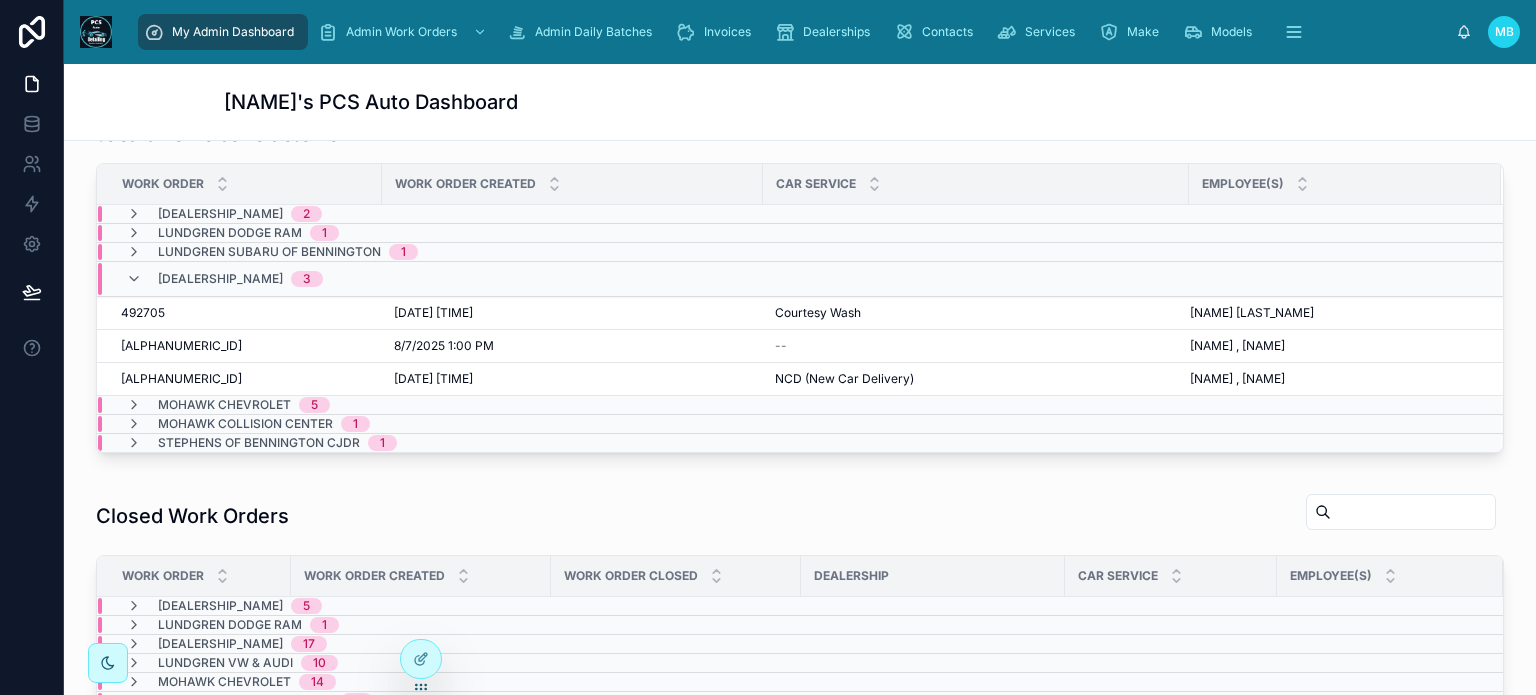 scroll, scrollTop: 500, scrollLeft: 0, axis: vertical 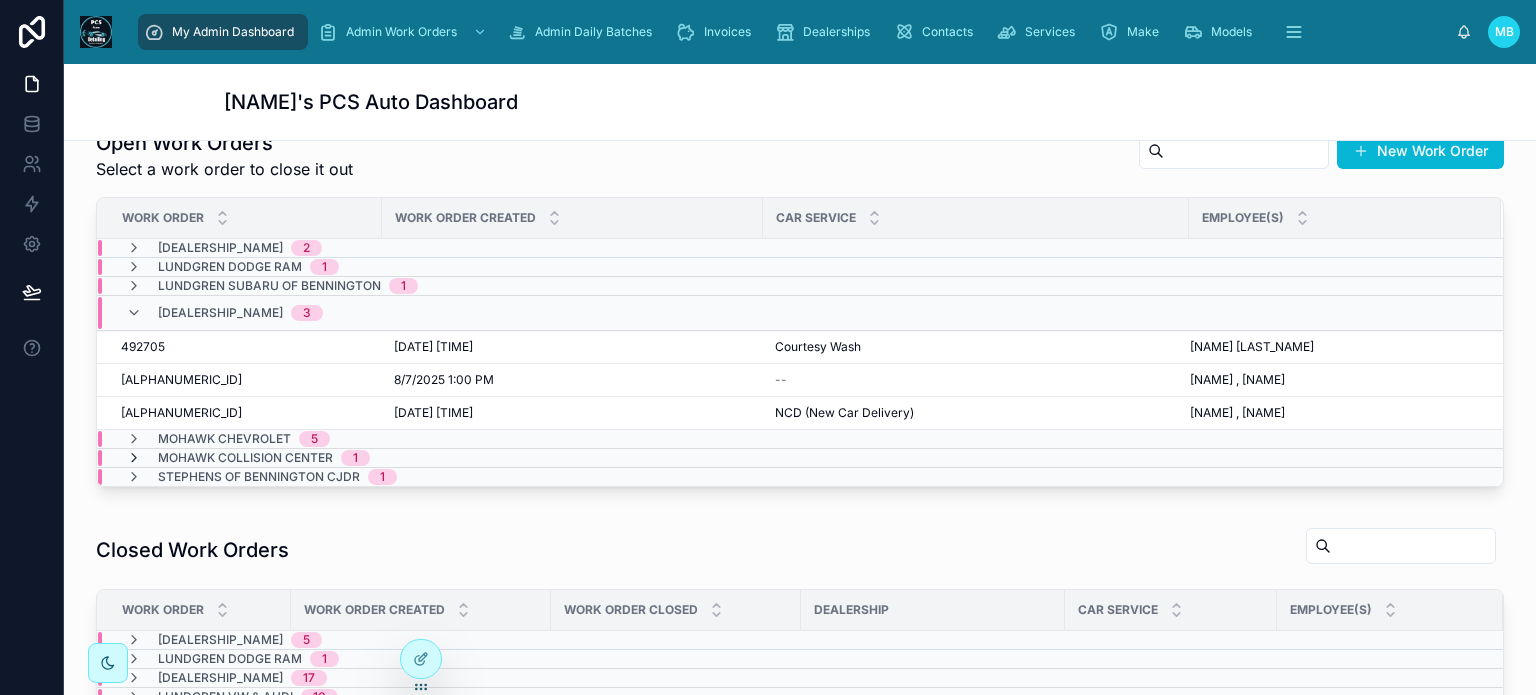 click at bounding box center [134, 458] 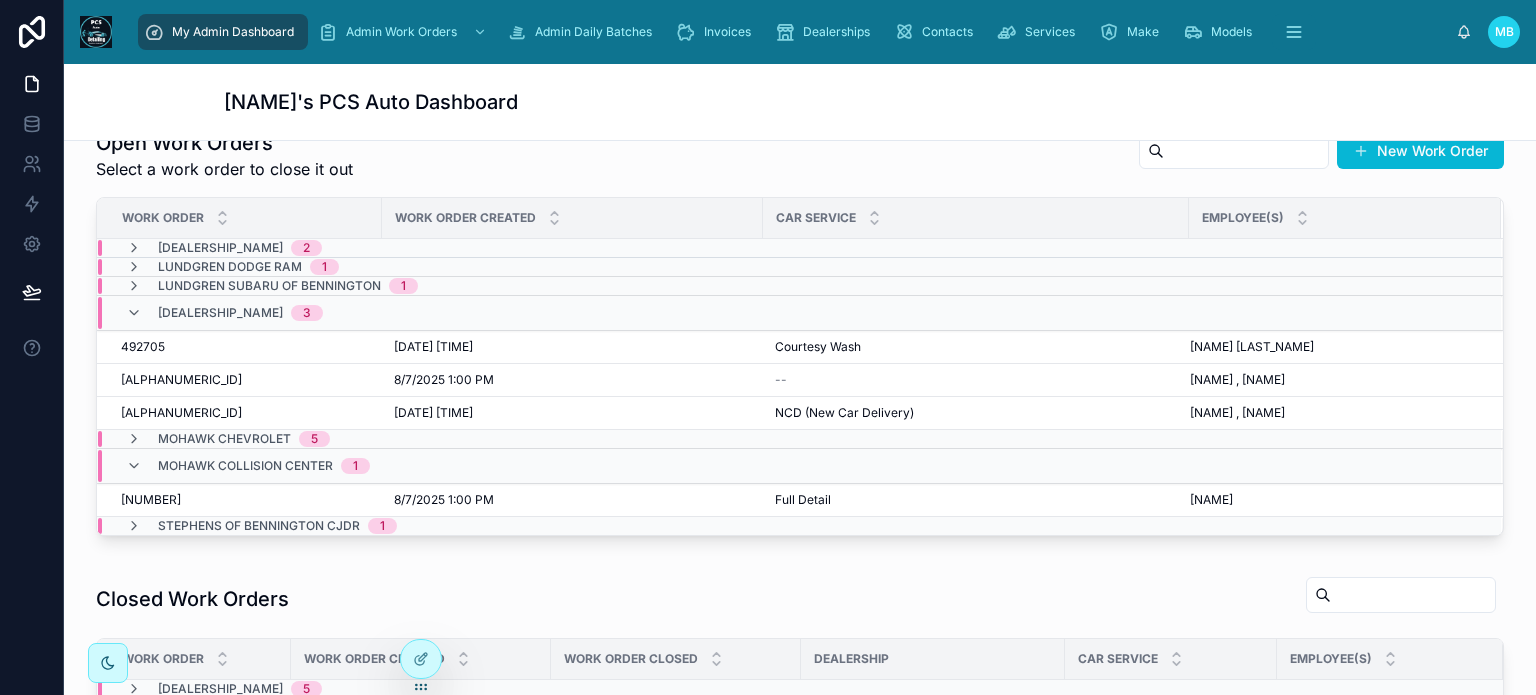 click on "[DEALERSHIP_NAME]  1" at bounding box center [248, 466] 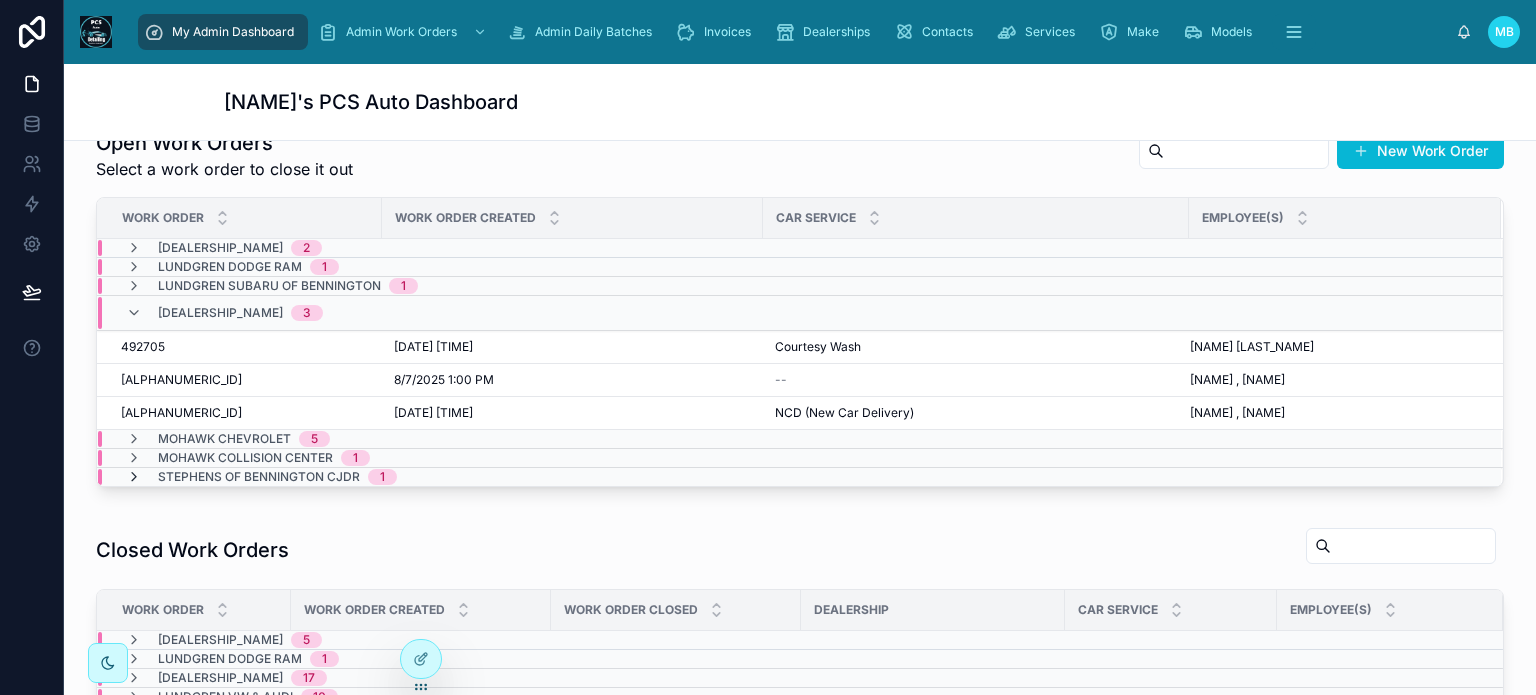 click at bounding box center [134, 477] 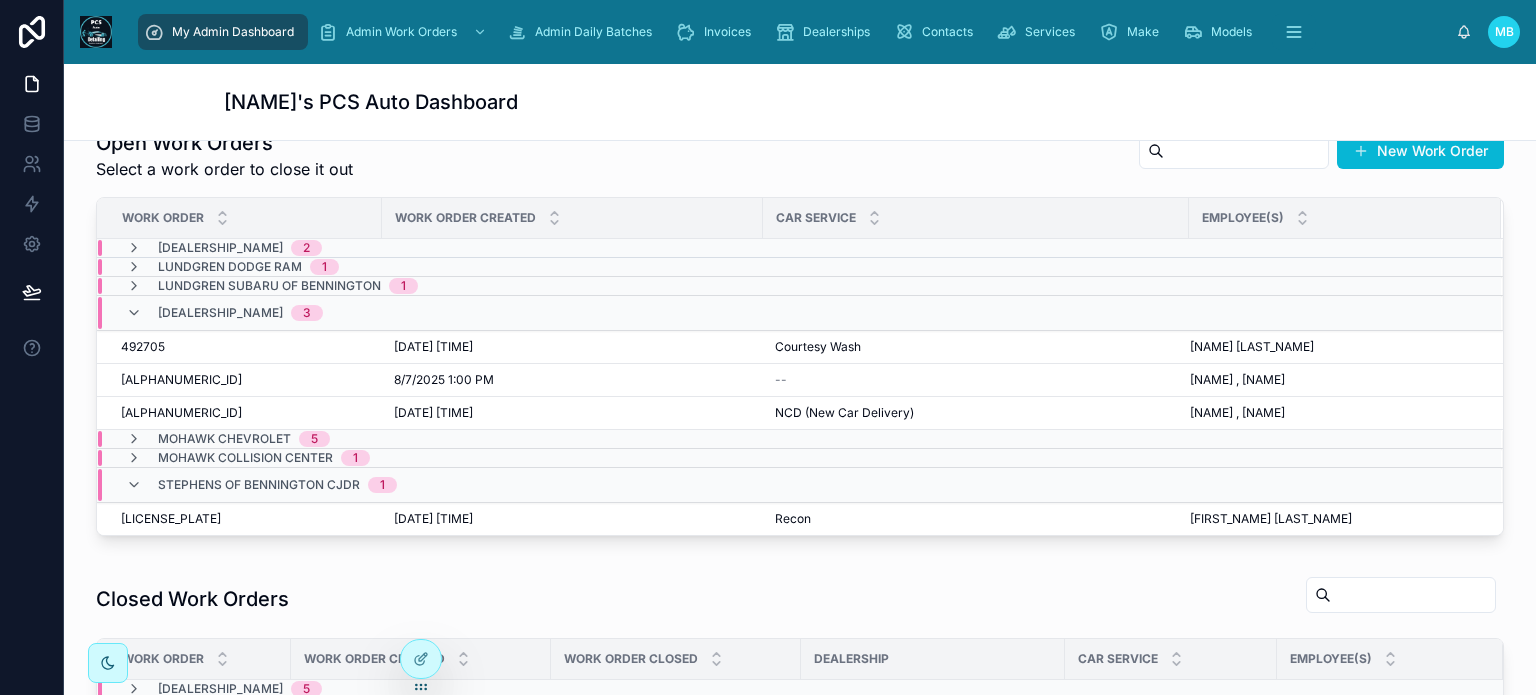click on "[DEALERSHIP_NAME] 1" at bounding box center [261, 485] 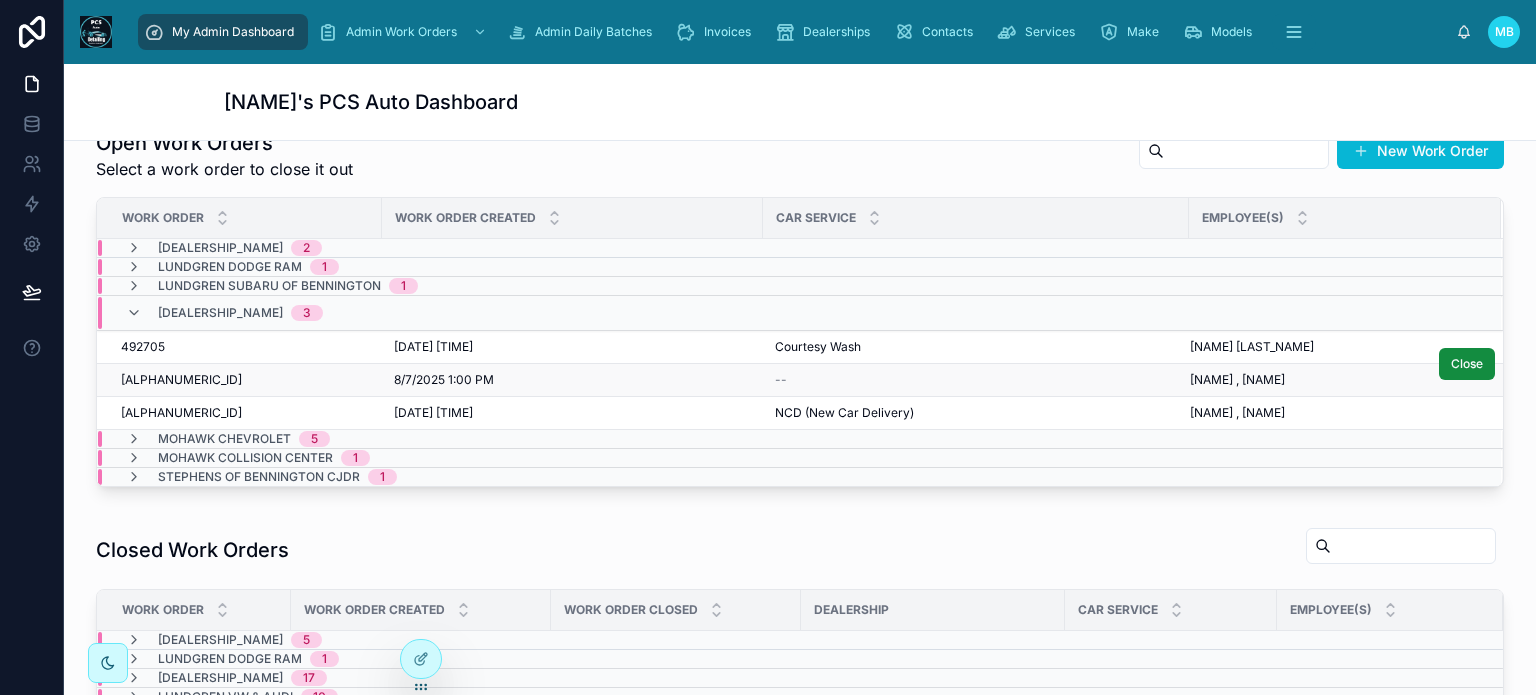 click on "[ALPHANUMERIC_ID]" at bounding box center [181, 380] 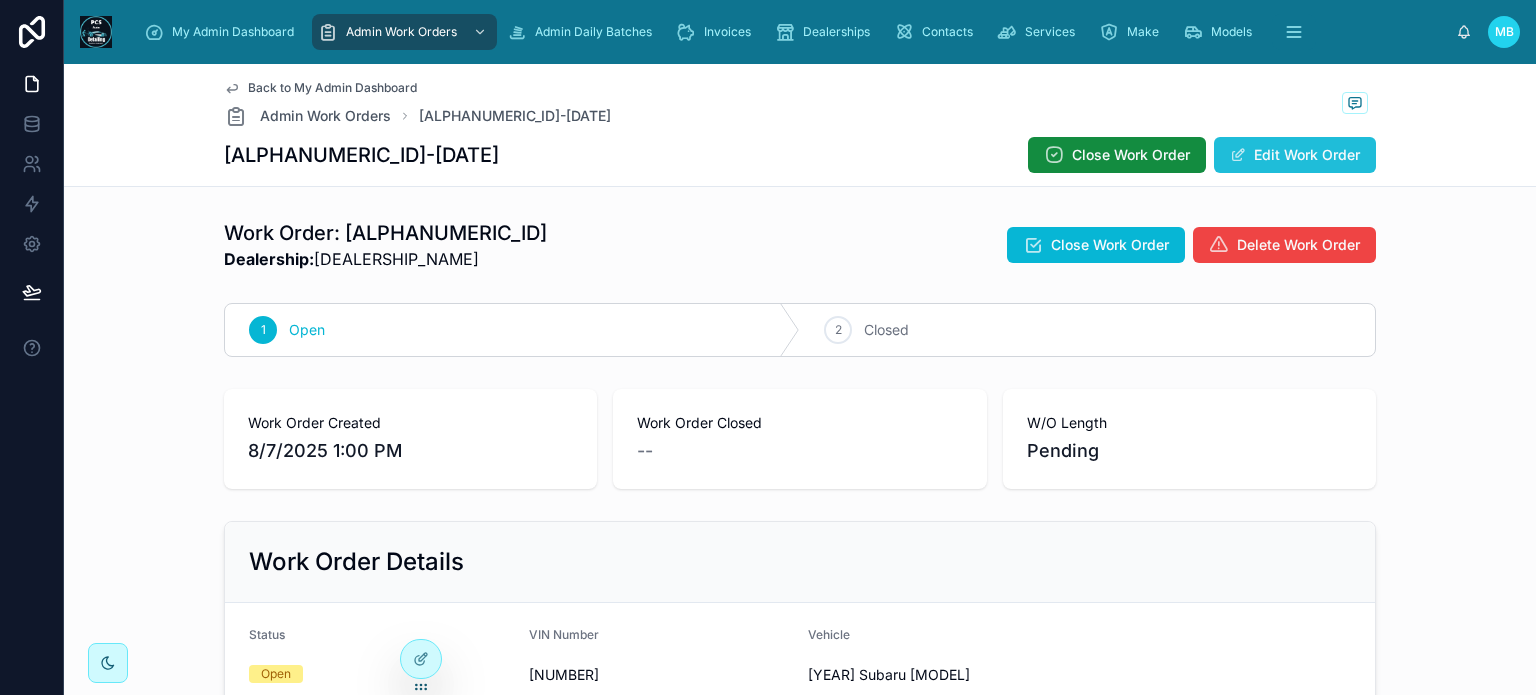click on "Edit Work Order" at bounding box center [1295, 155] 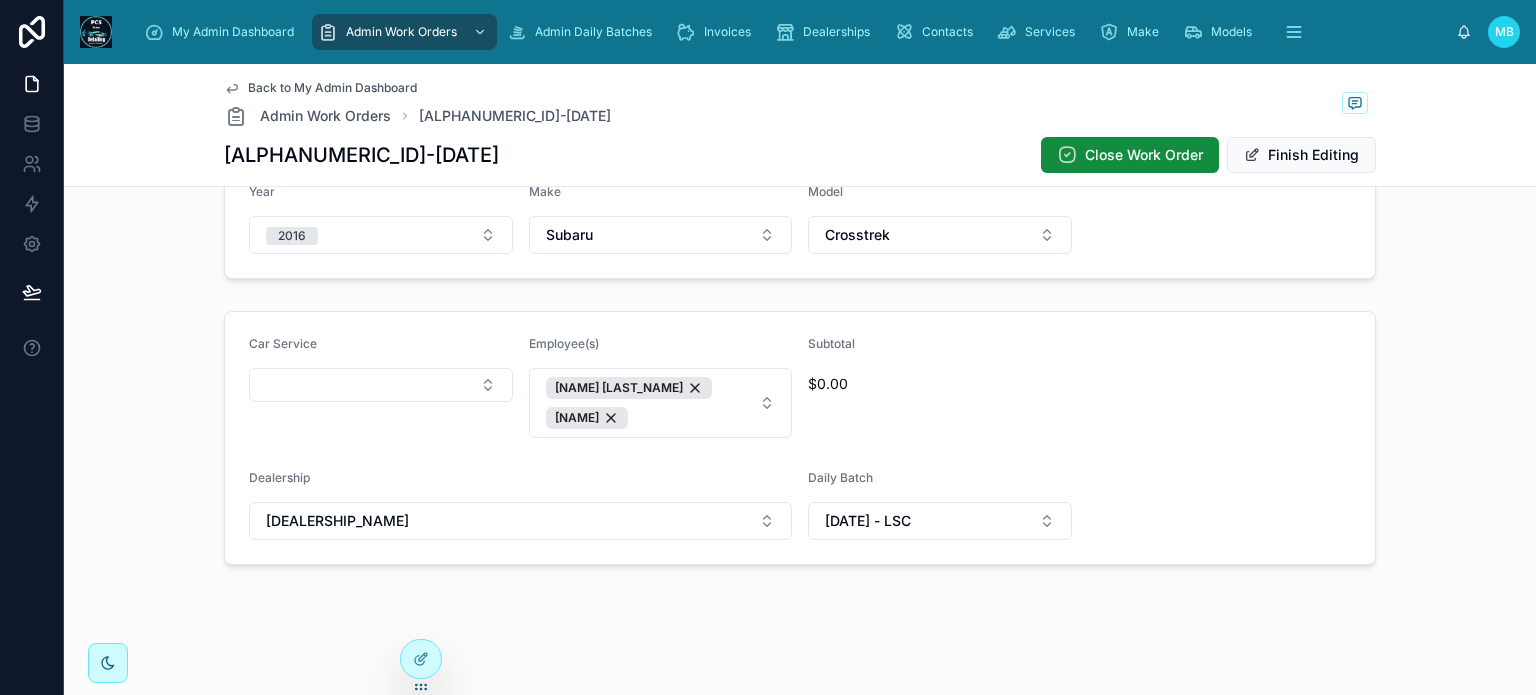 scroll, scrollTop: 598, scrollLeft: 0, axis: vertical 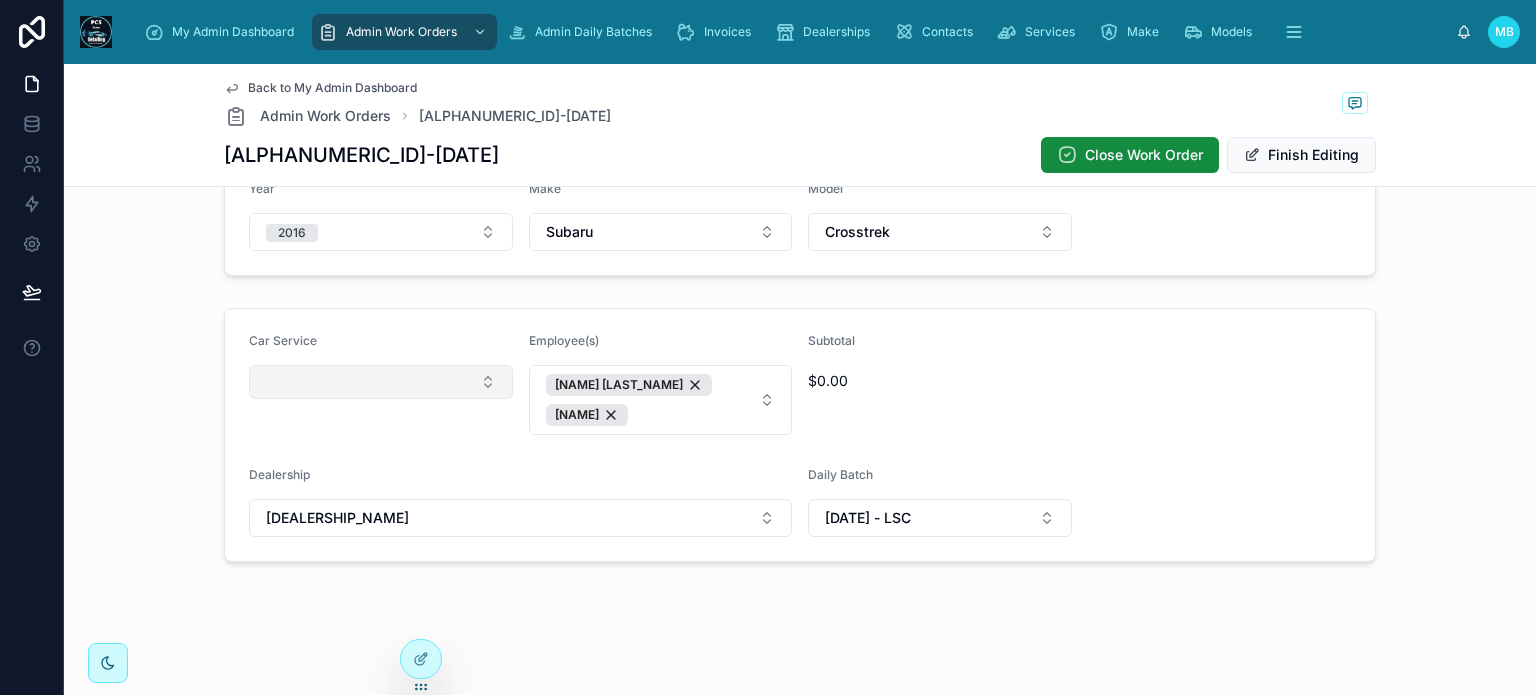 click at bounding box center [381, 382] 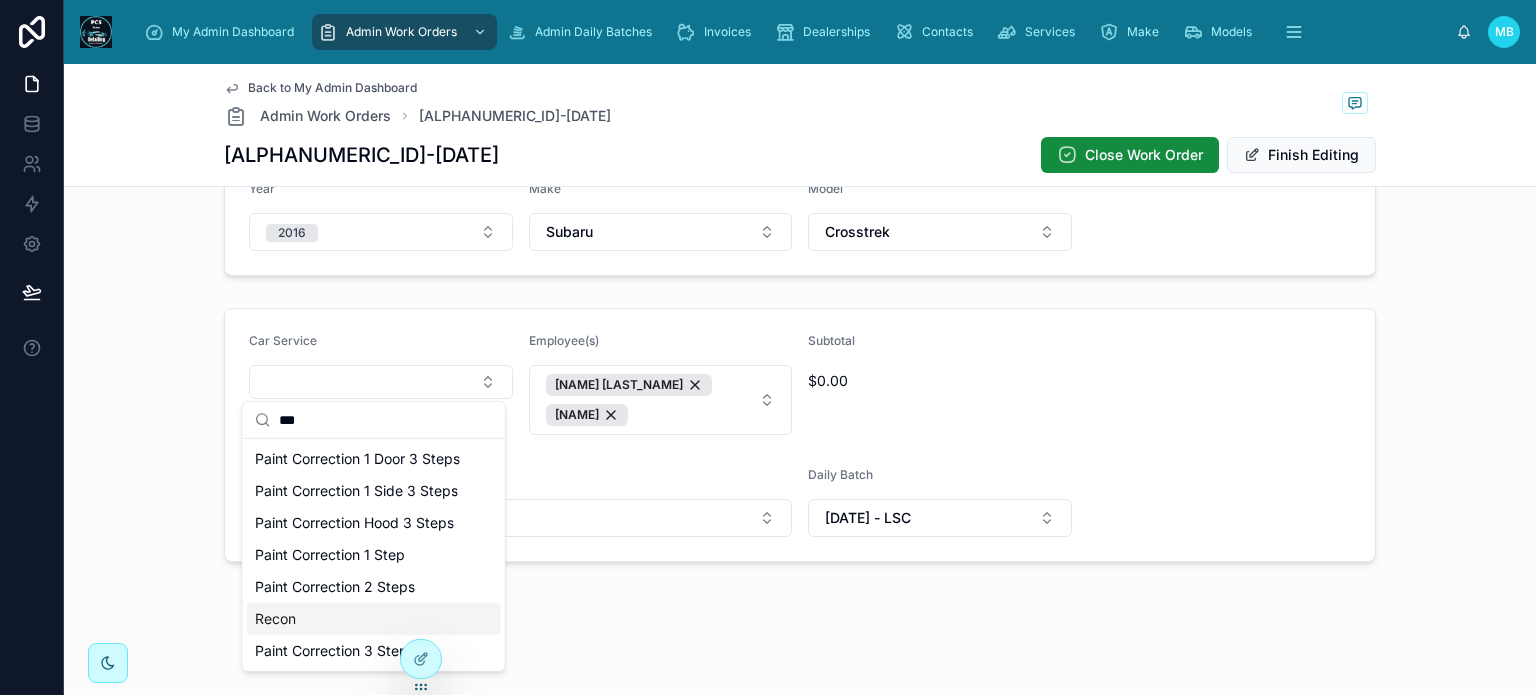 type on "***" 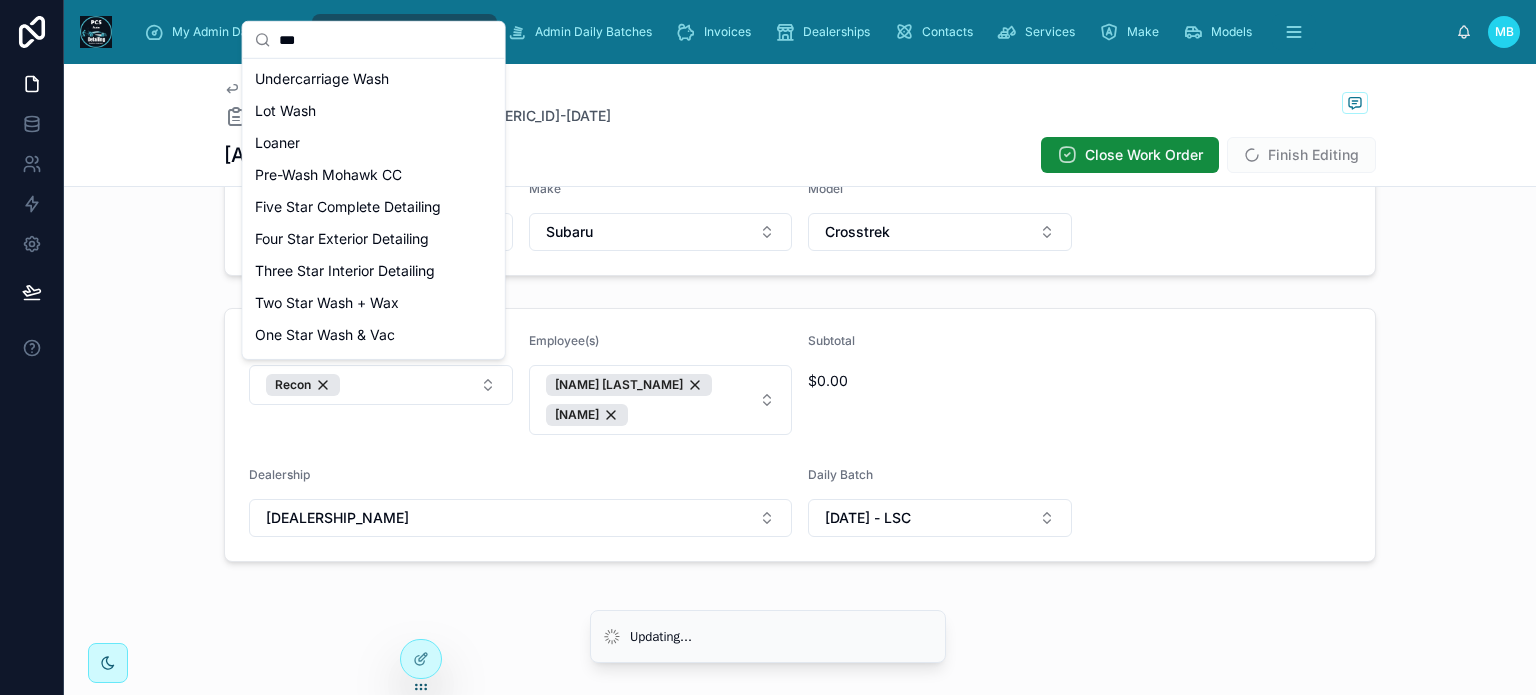 click on "Car Service Recon Employee(s) [NAME]  [NAME]  Subtotal $0.00 Dealership [DEALERSHIP_NAME] Daily Batch 8/7/25 - LSC" at bounding box center (800, 435) 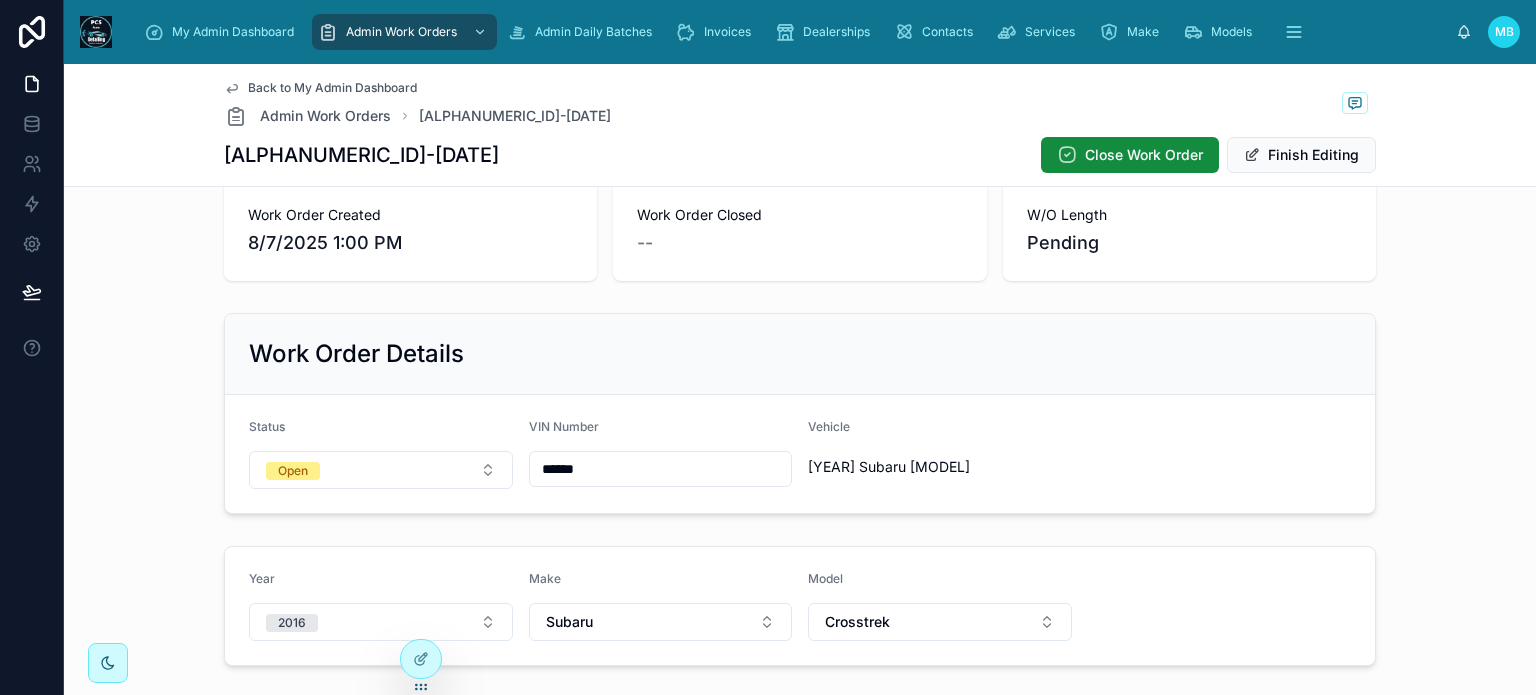 scroll, scrollTop: 0, scrollLeft: 0, axis: both 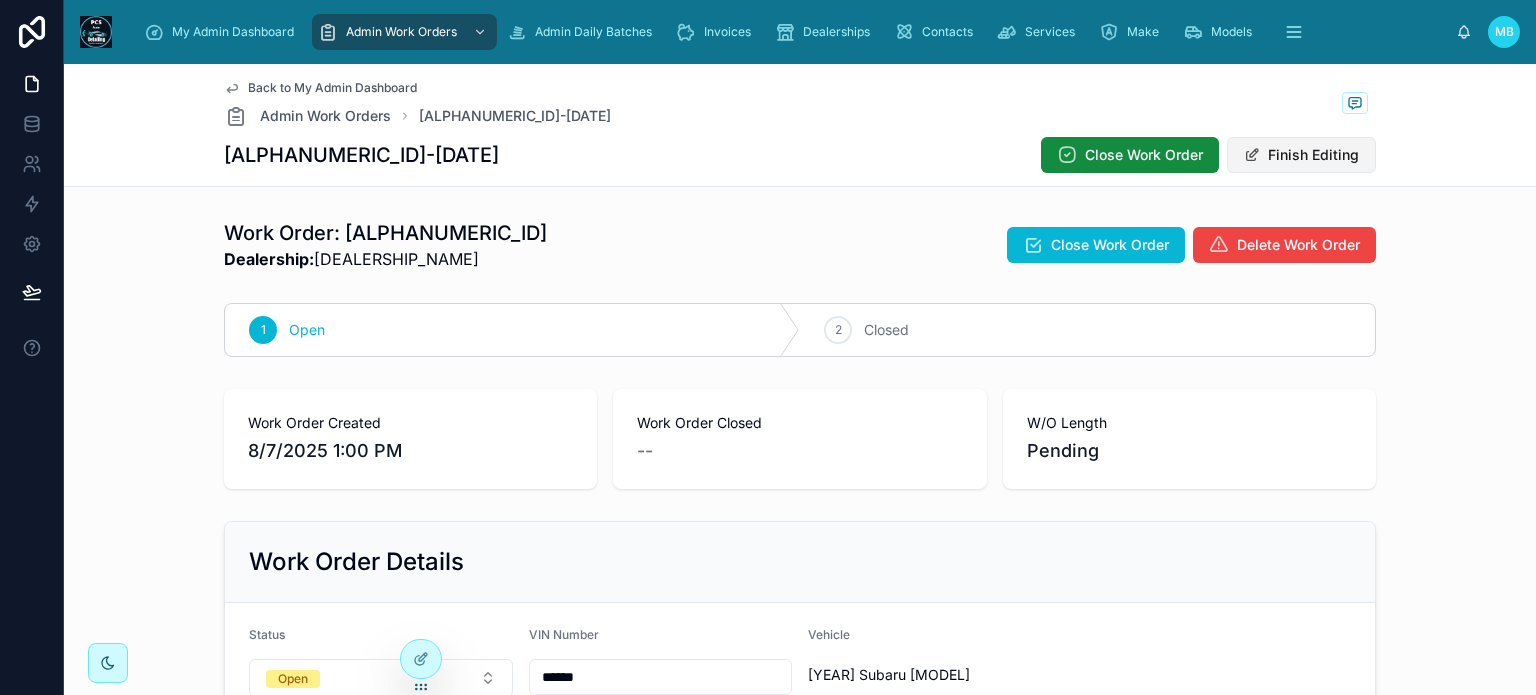 click on "Finish Editing" at bounding box center (1301, 155) 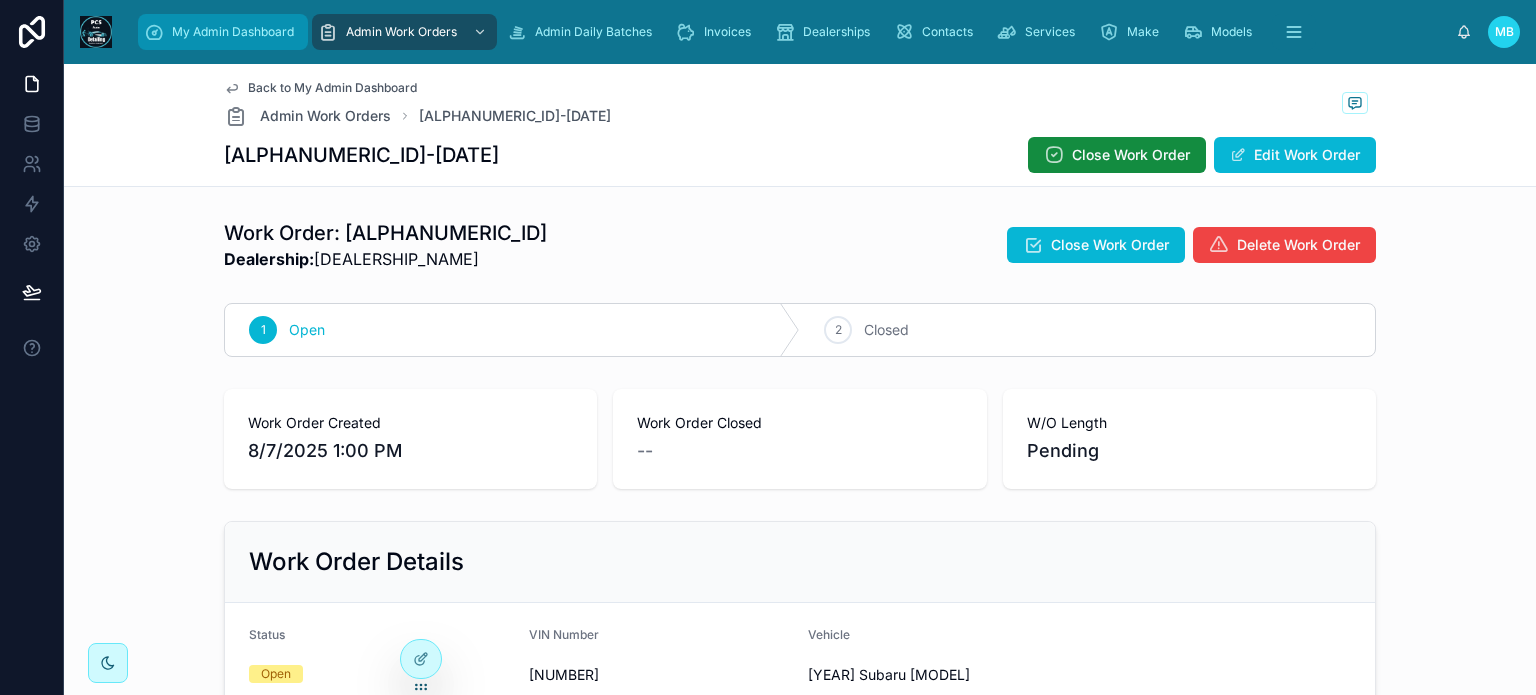 click on "My Admin Dashboard" at bounding box center (233, 32) 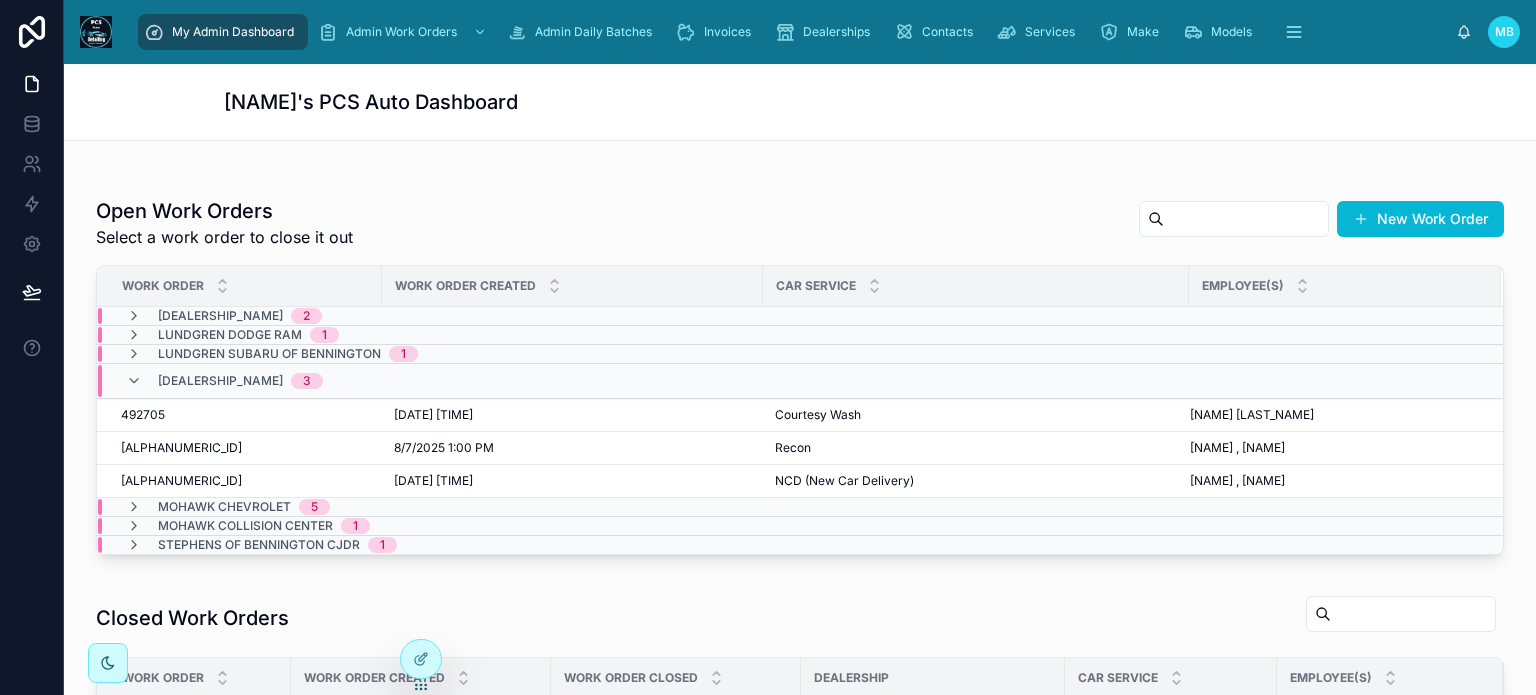 scroll, scrollTop: 500, scrollLeft: 0, axis: vertical 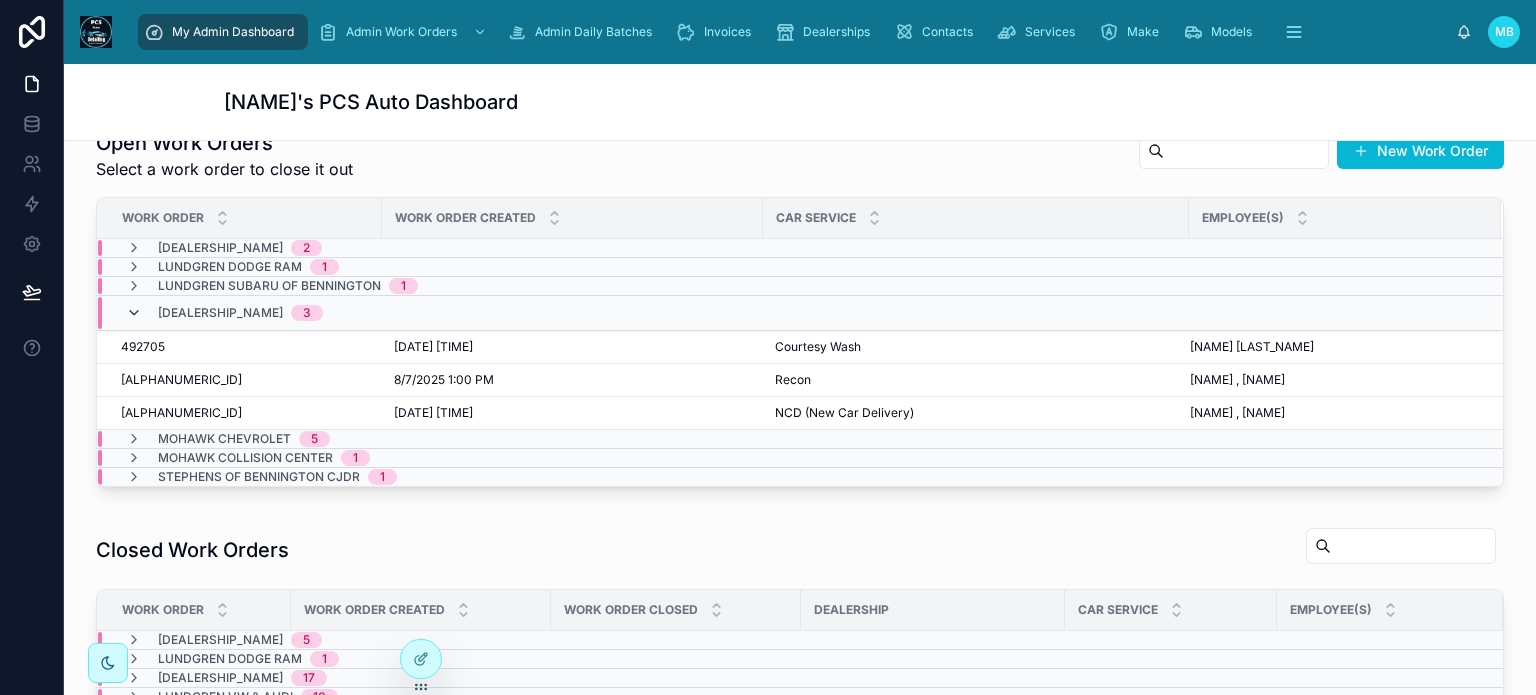 click at bounding box center [134, 313] 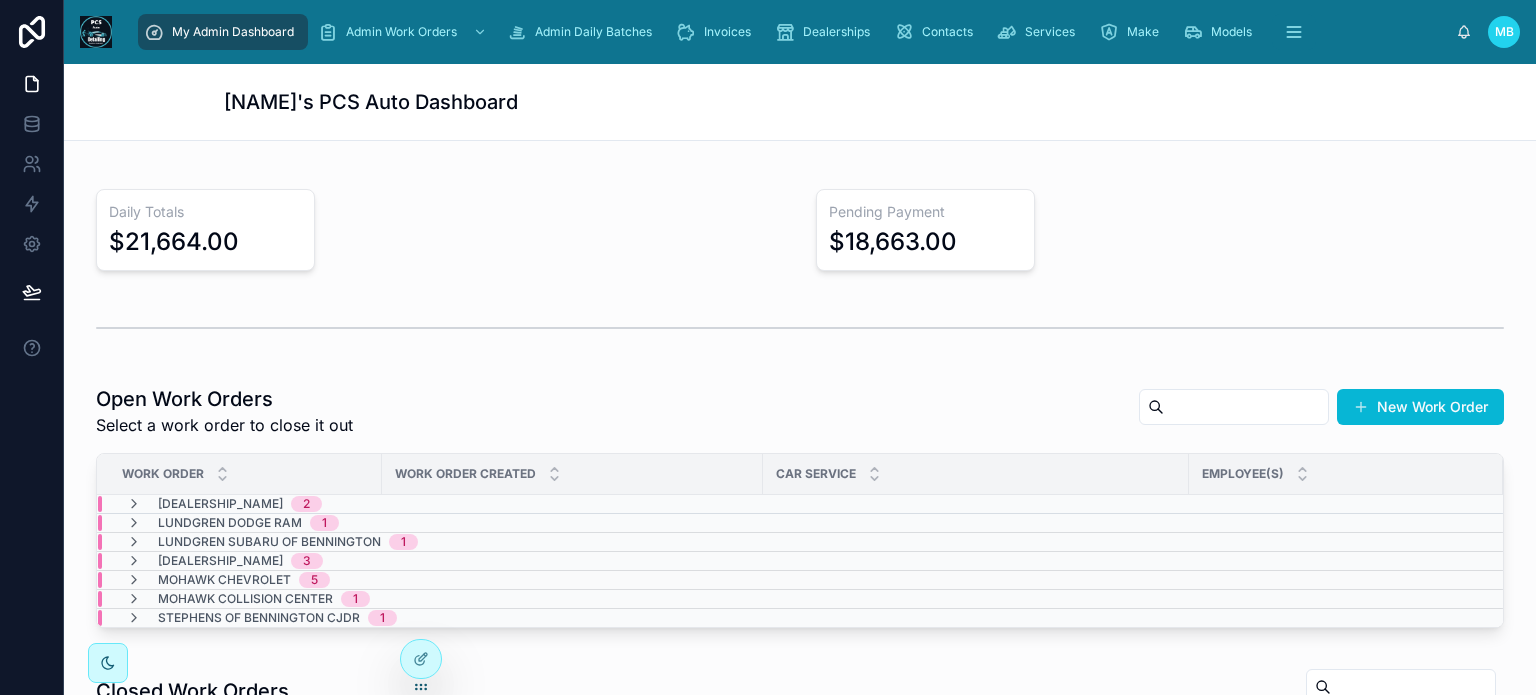 scroll, scrollTop: 200, scrollLeft: 0, axis: vertical 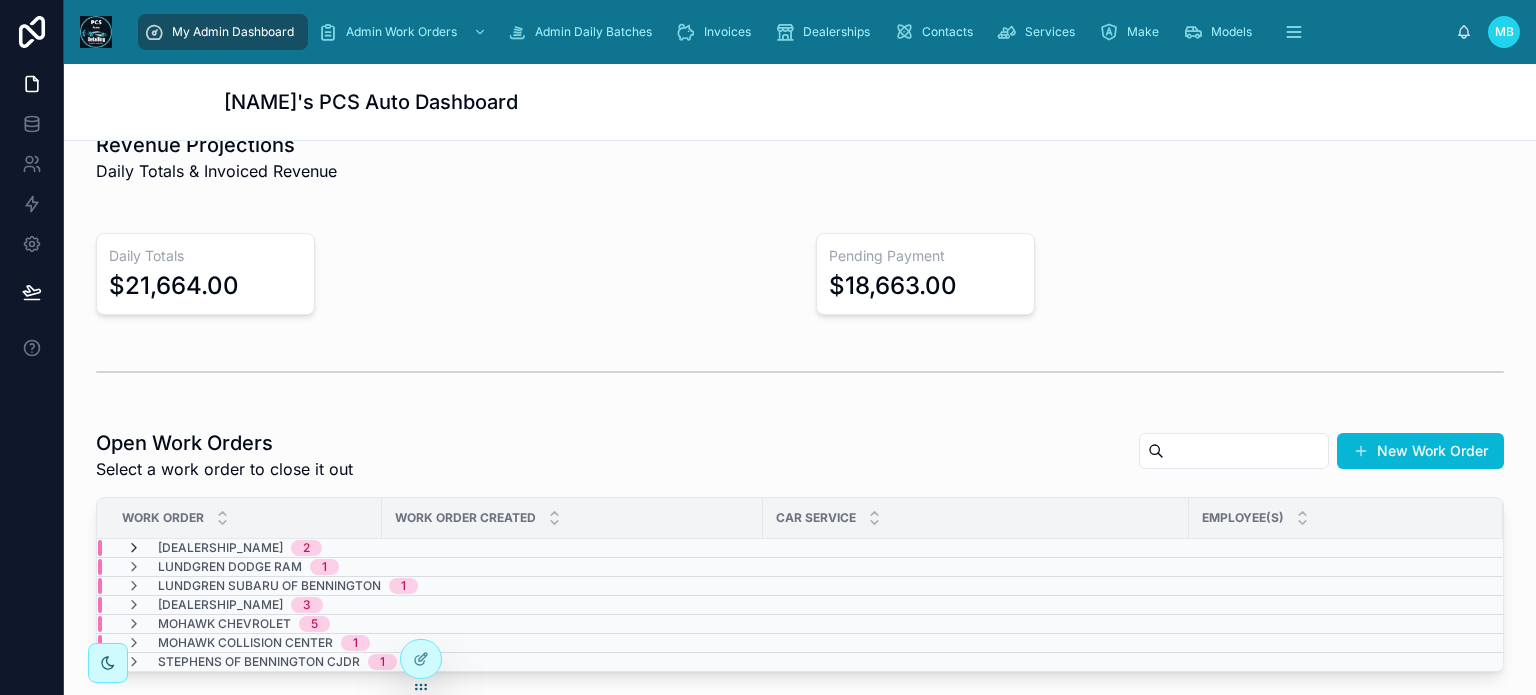 click at bounding box center [134, 548] 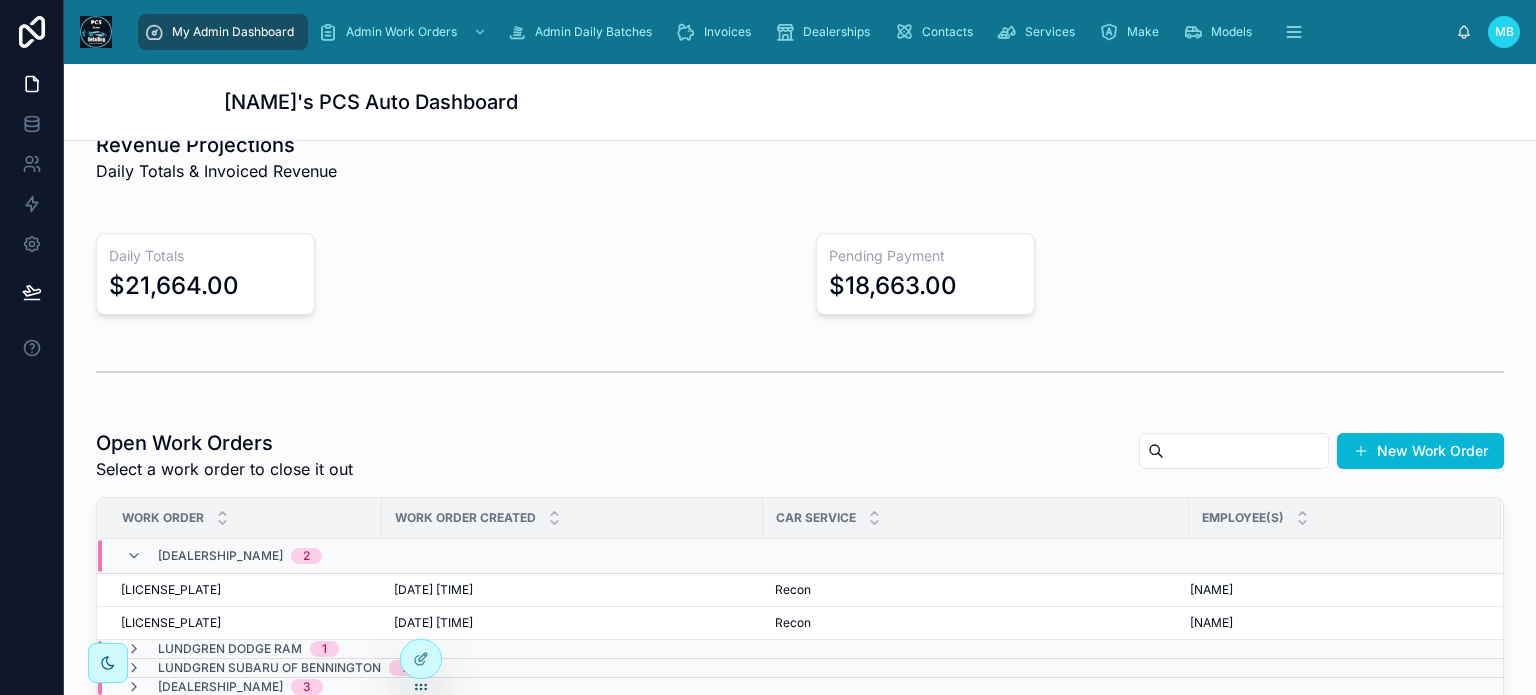 click at bounding box center (134, 556) 